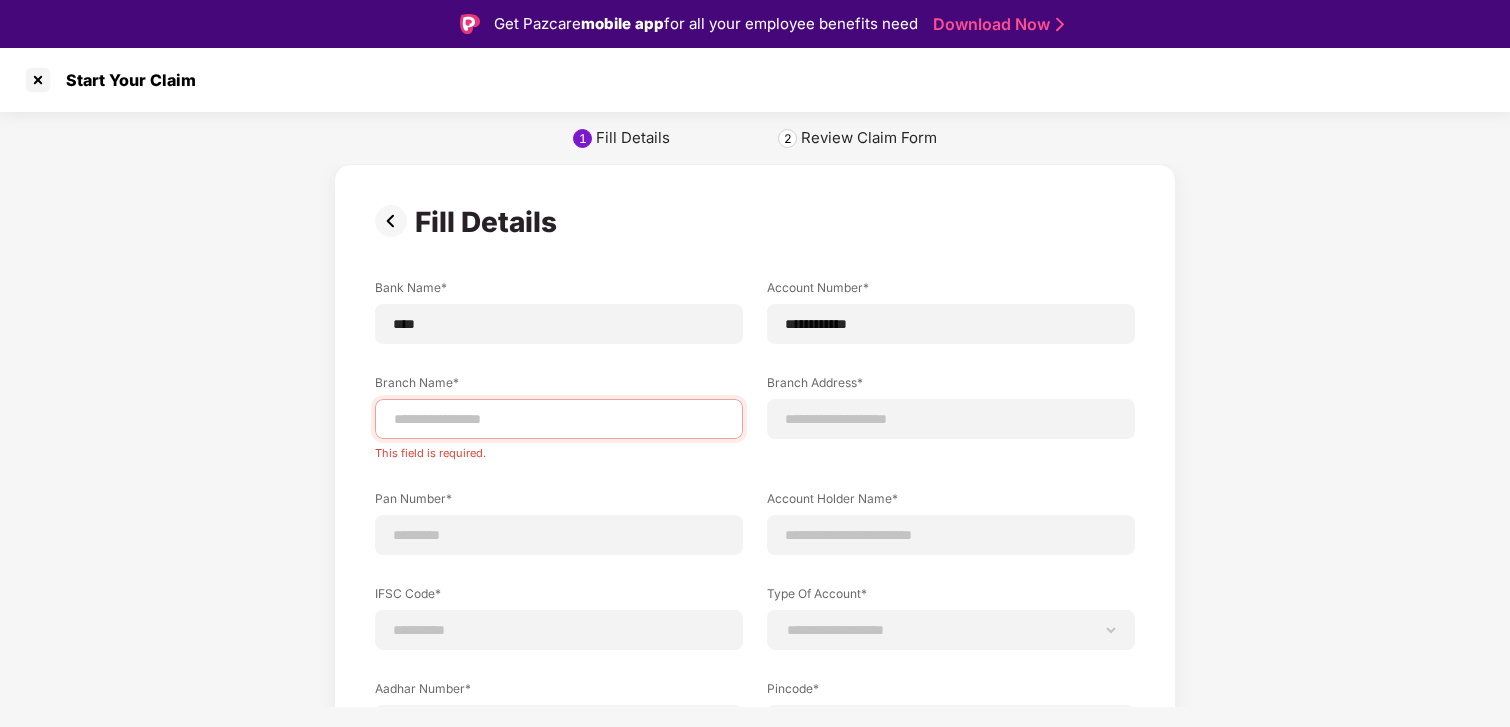 scroll, scrollTop: 0, scrollLeft: 0, axis: both 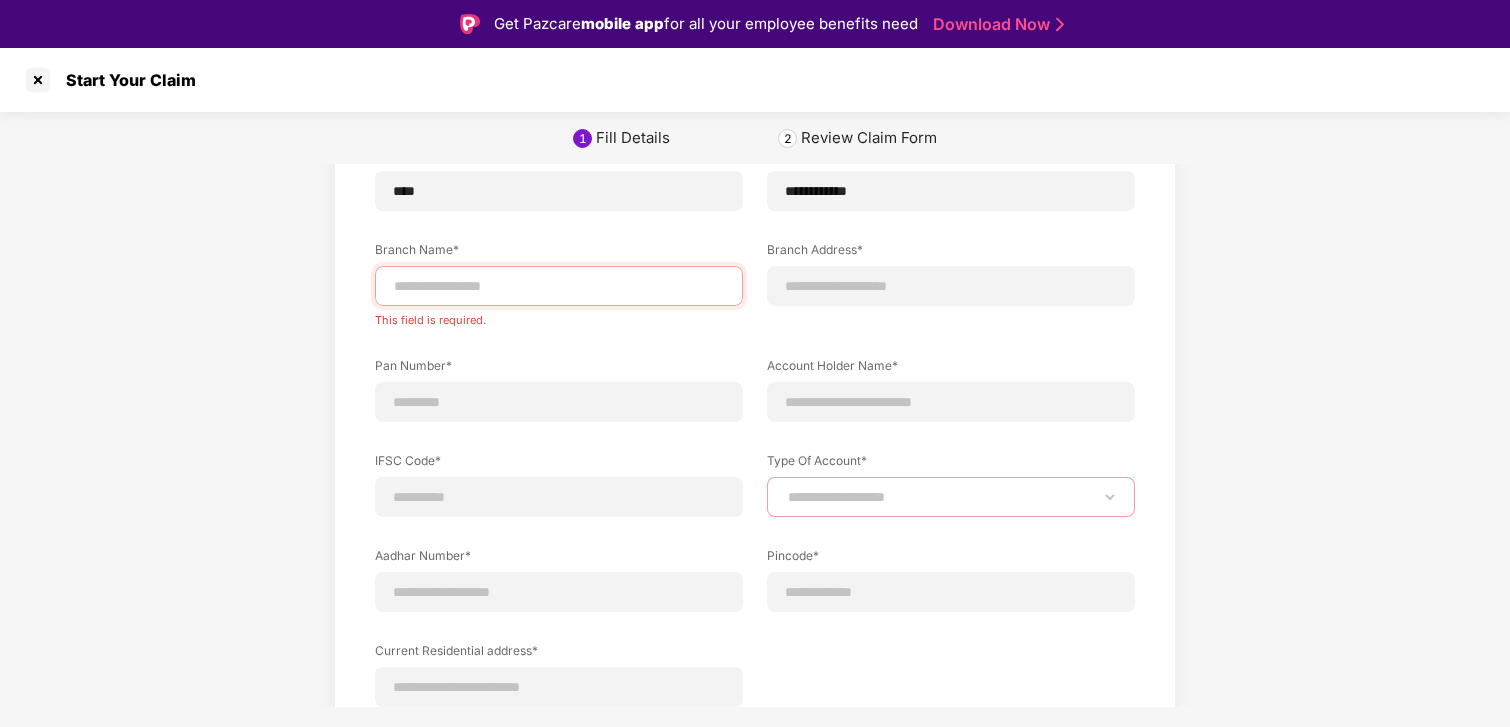click on "**********" at bounding box center (951, 497) 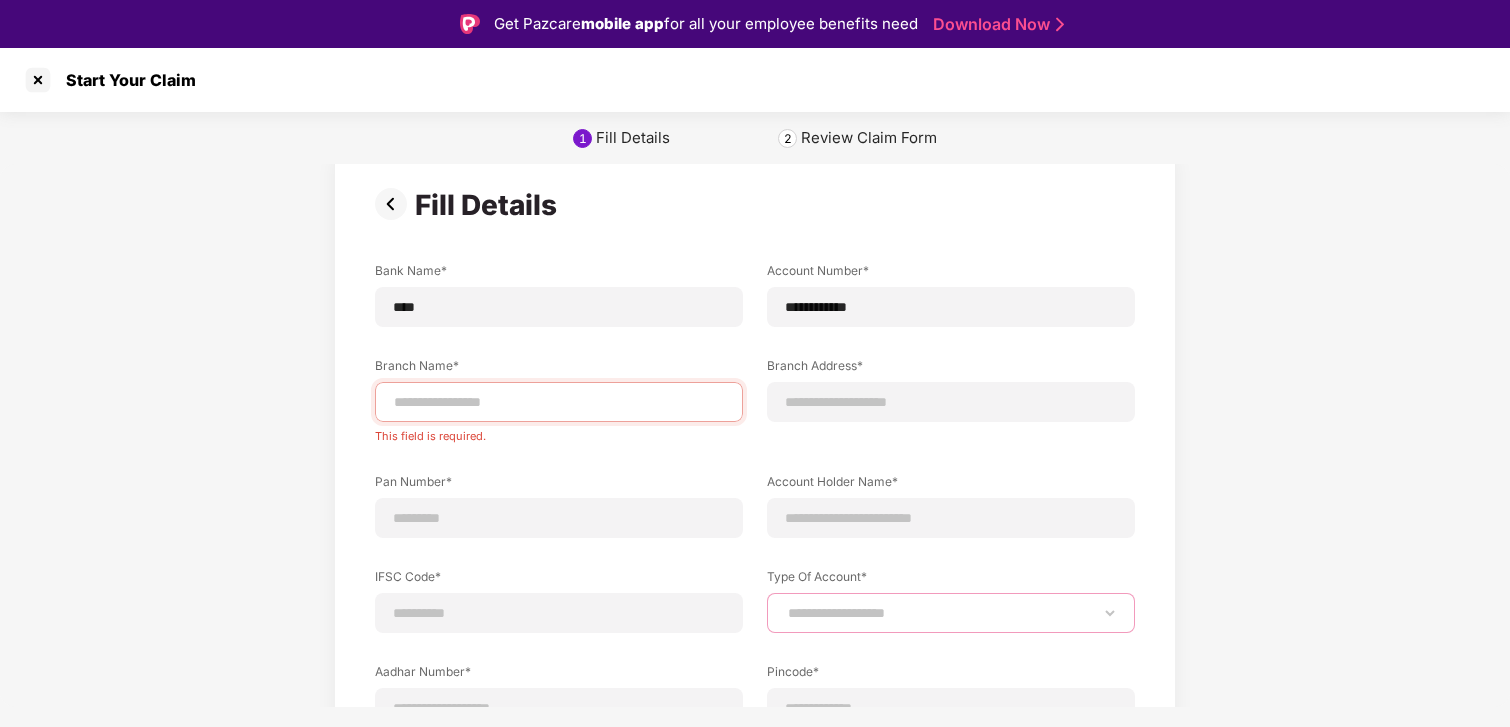 scroll, scrollTop: 0, scrollLeft: 0, axis: both 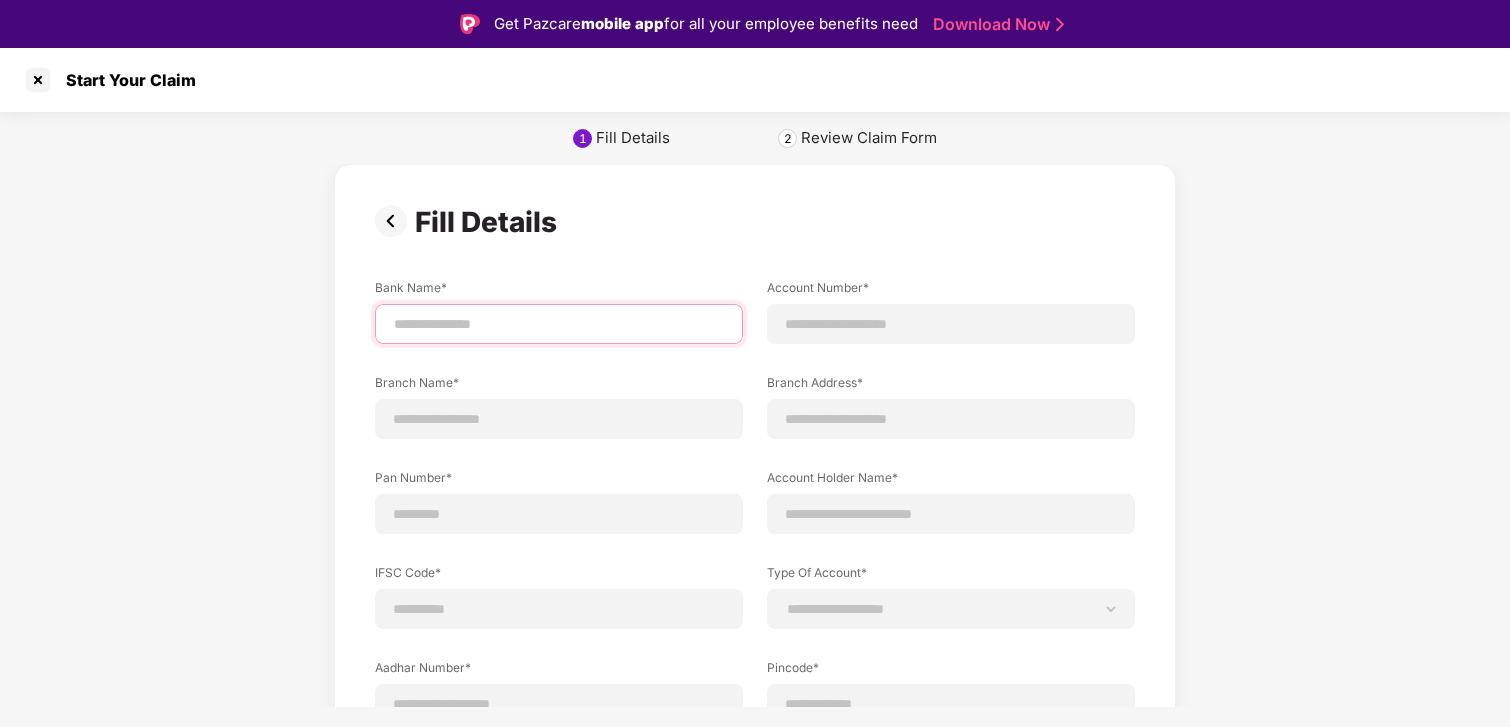 click at bounding box center (559, 324) 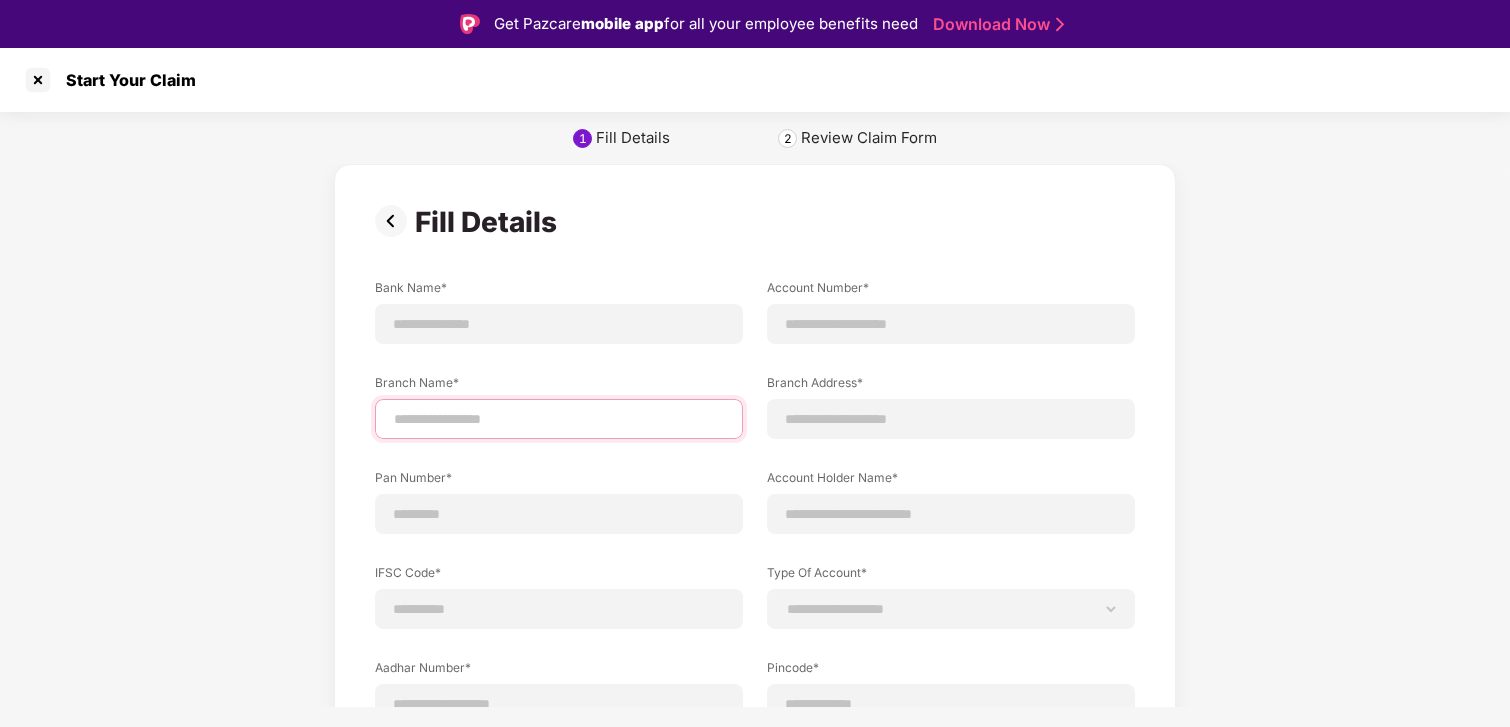 click on "Branch Name*" at bounding box center (559, 406) 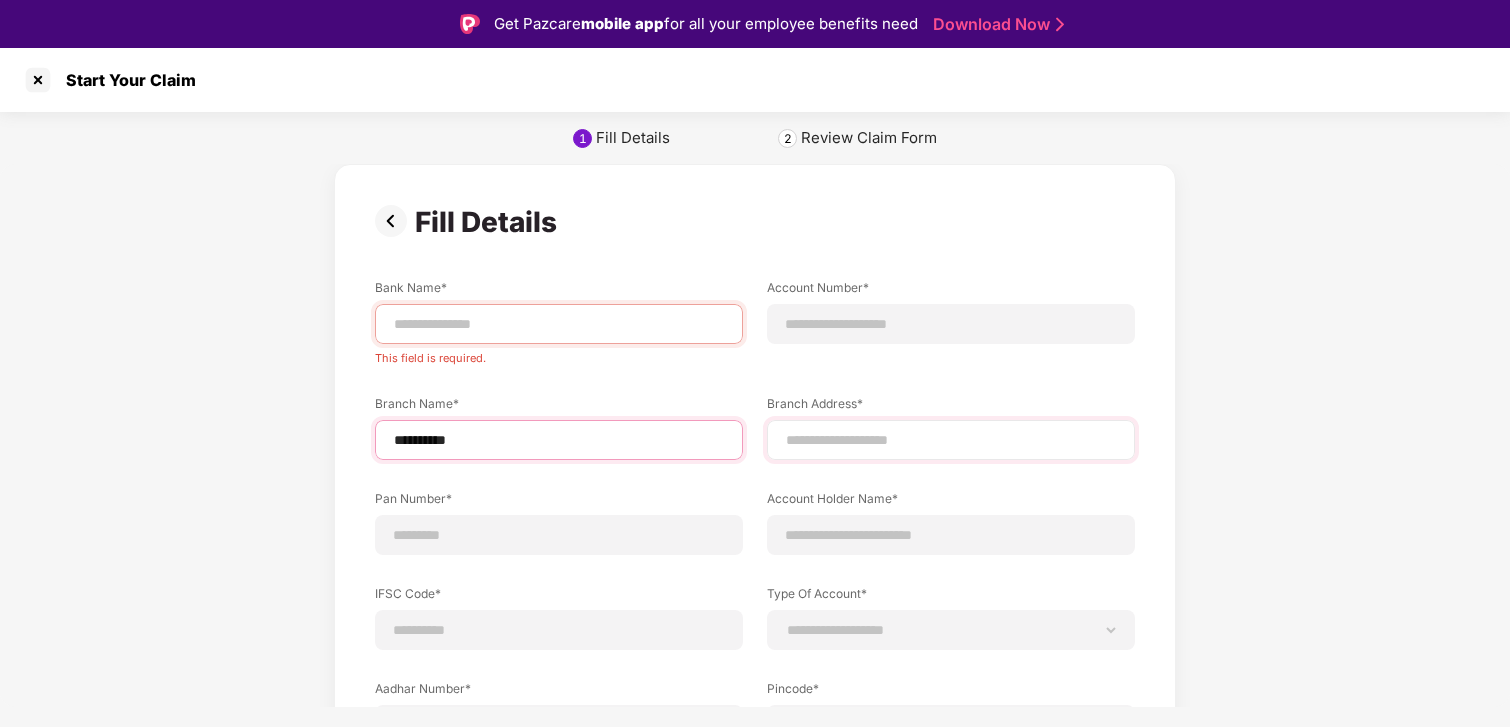 type on "**********" 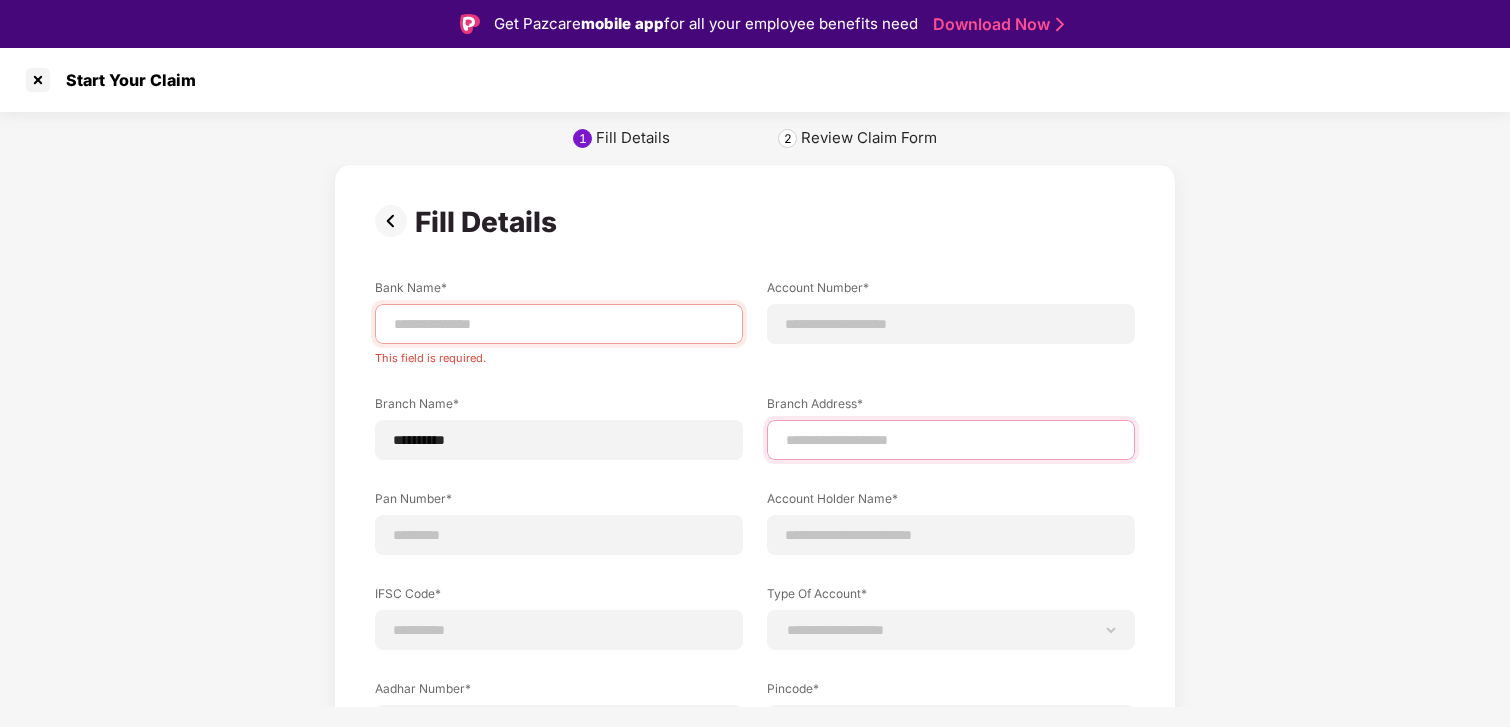 click at bounding box center [951, 440] 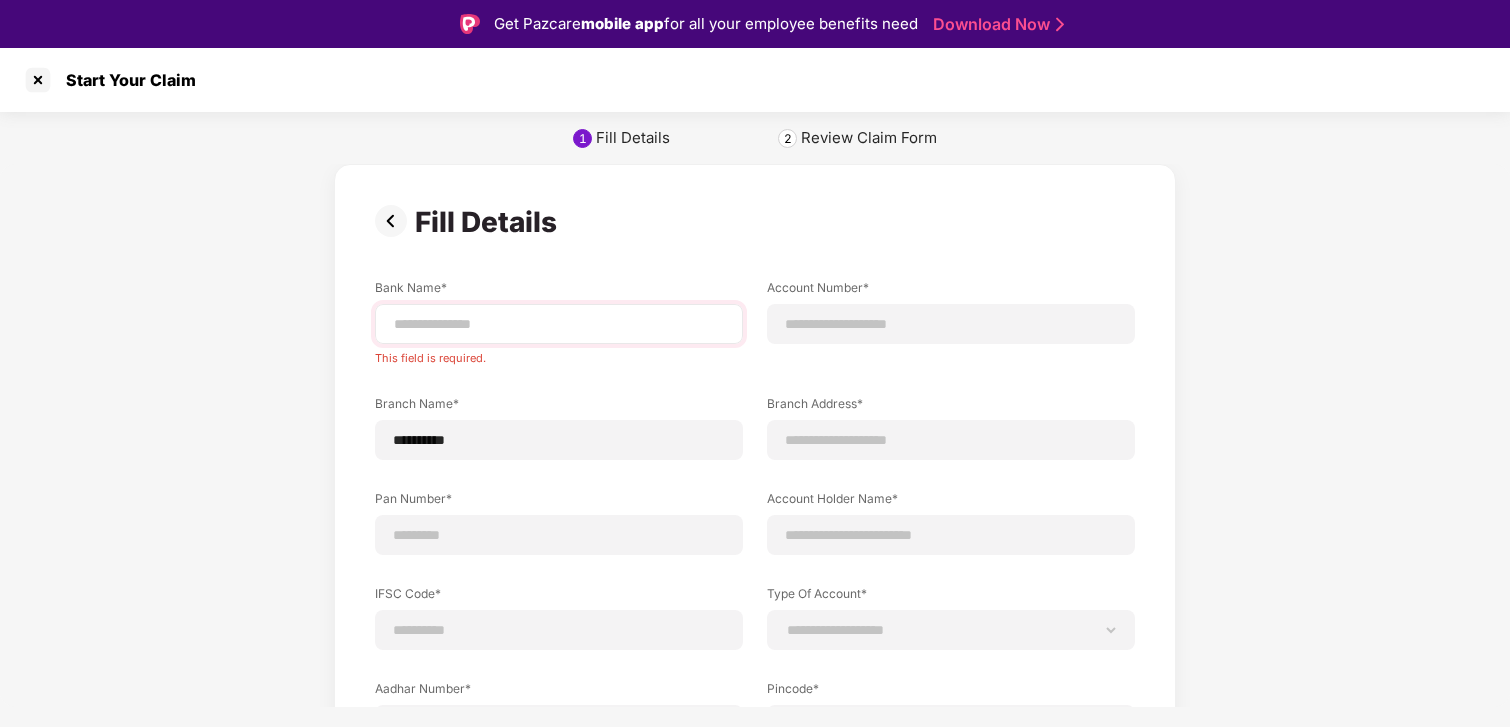 click at bounding box center [559, 324] 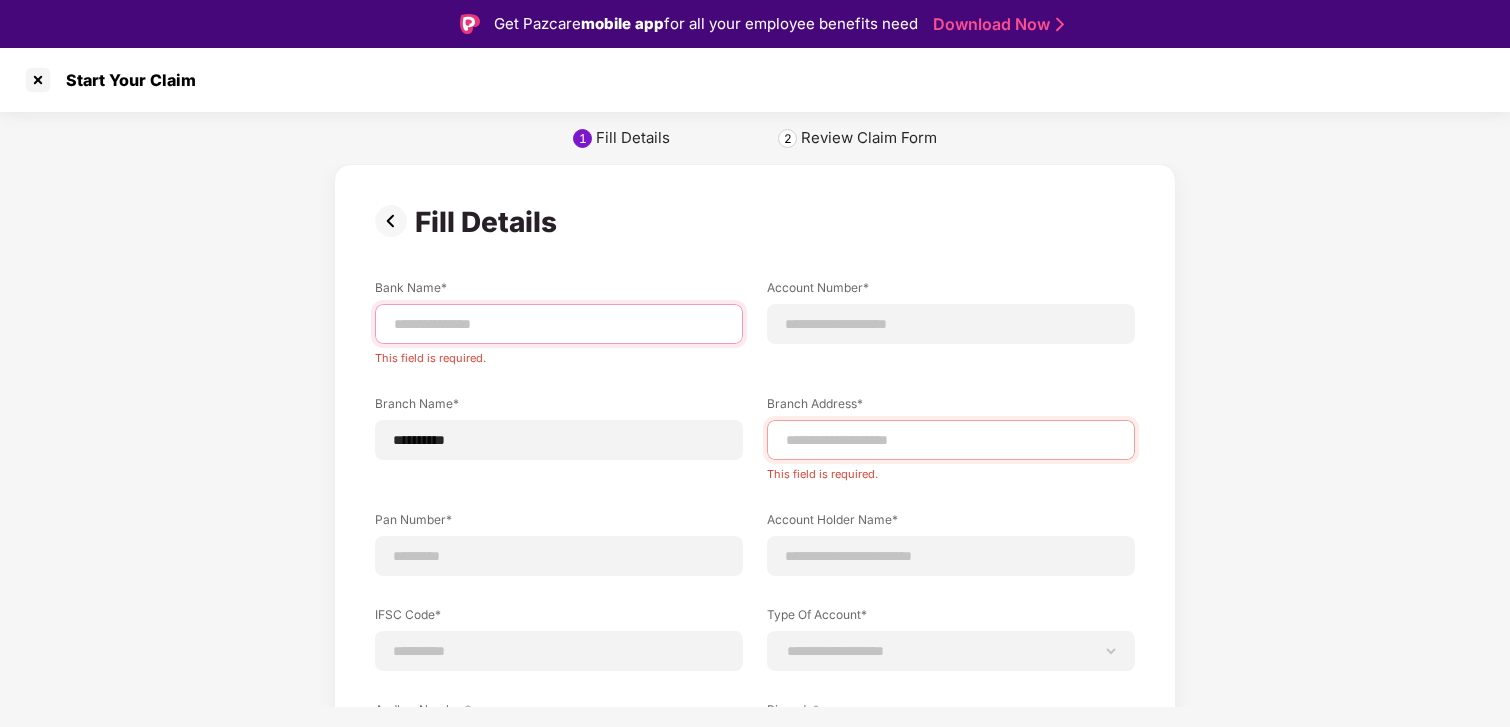 click at bounding box center (559, 324) 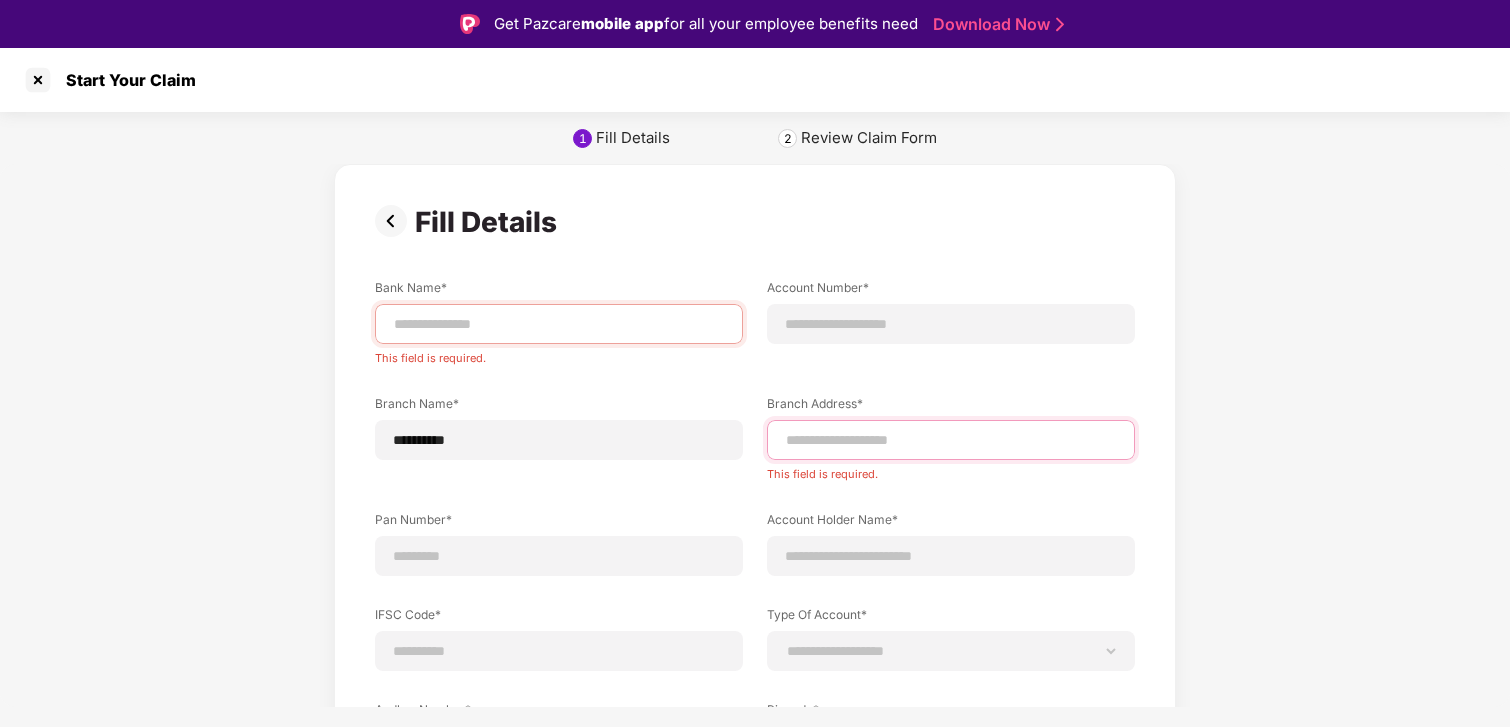 click at bounding box center (951, 440) 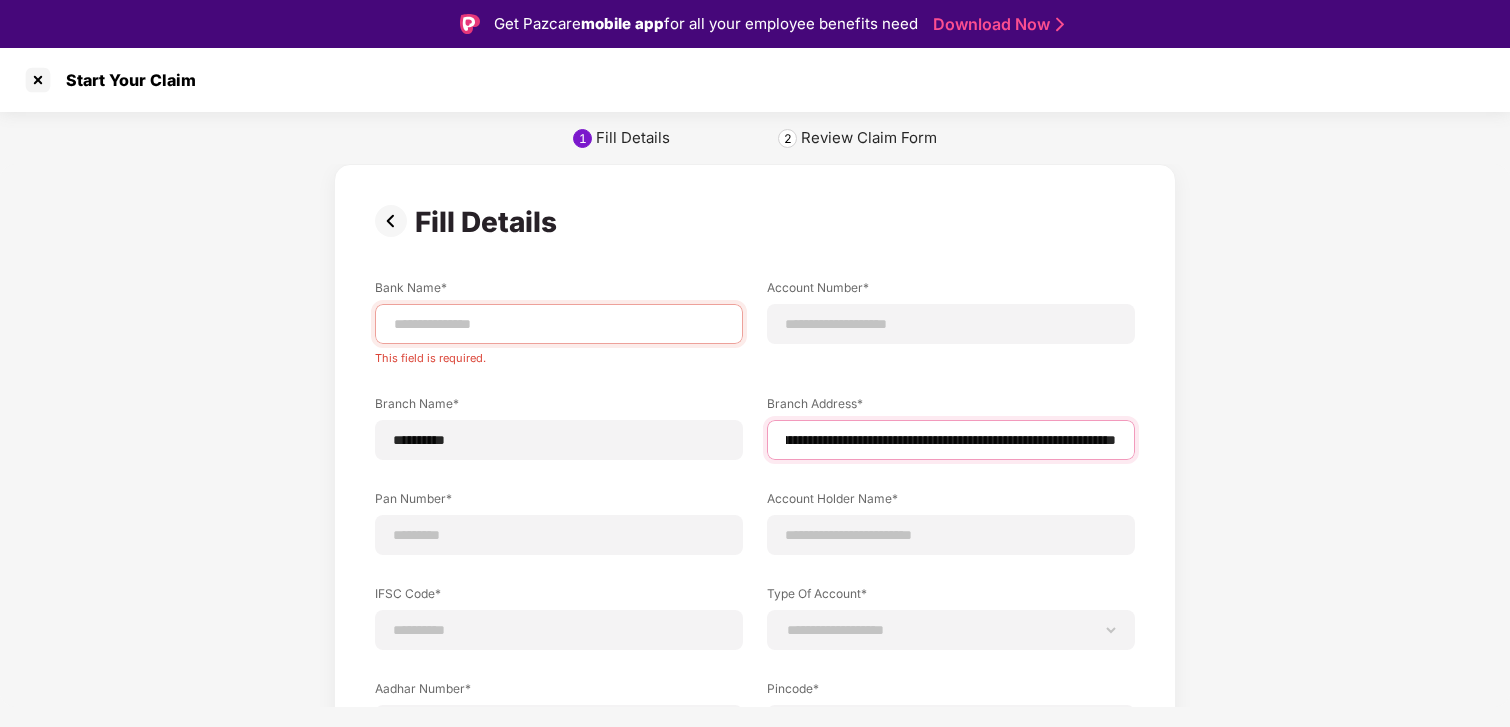 scroll, scrollTop: 0, scrollLeft: 506, axis: horizontal 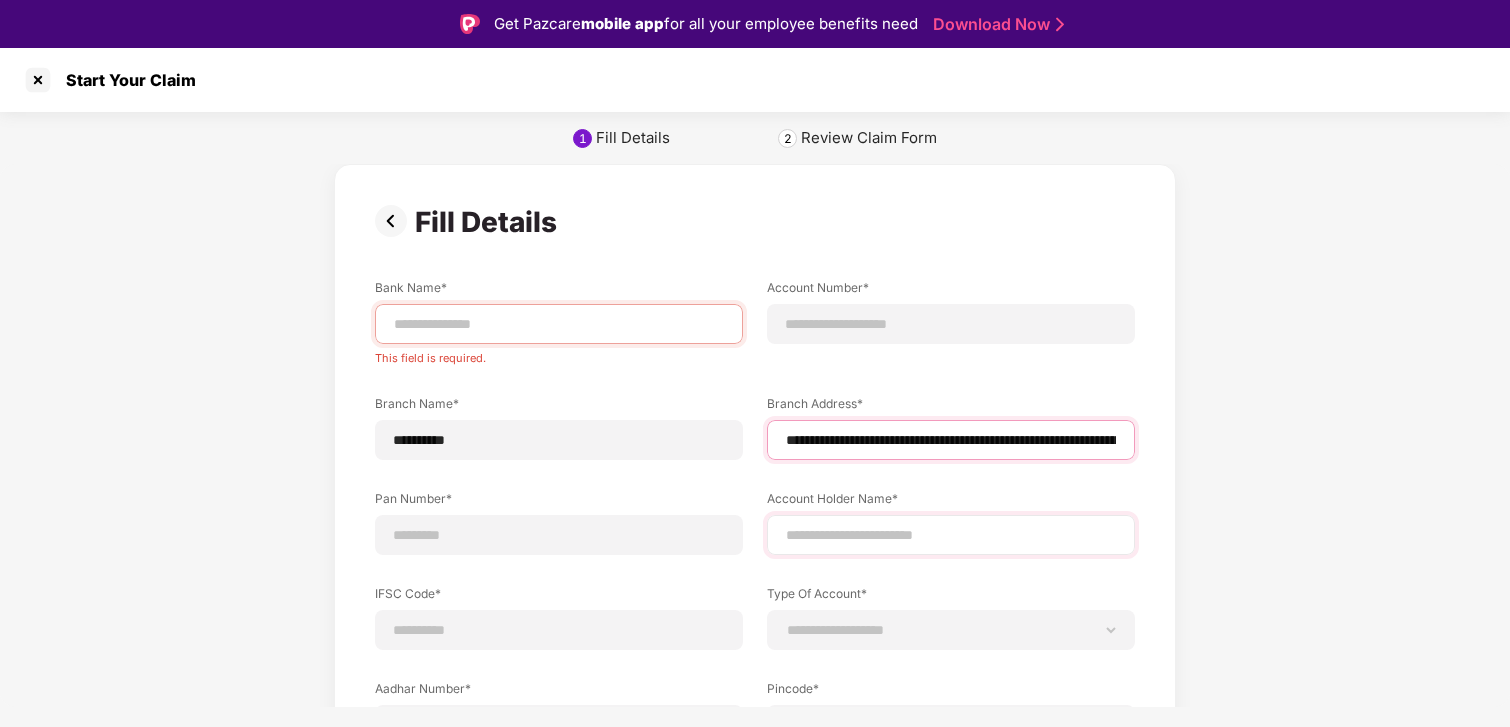 type on "**********" 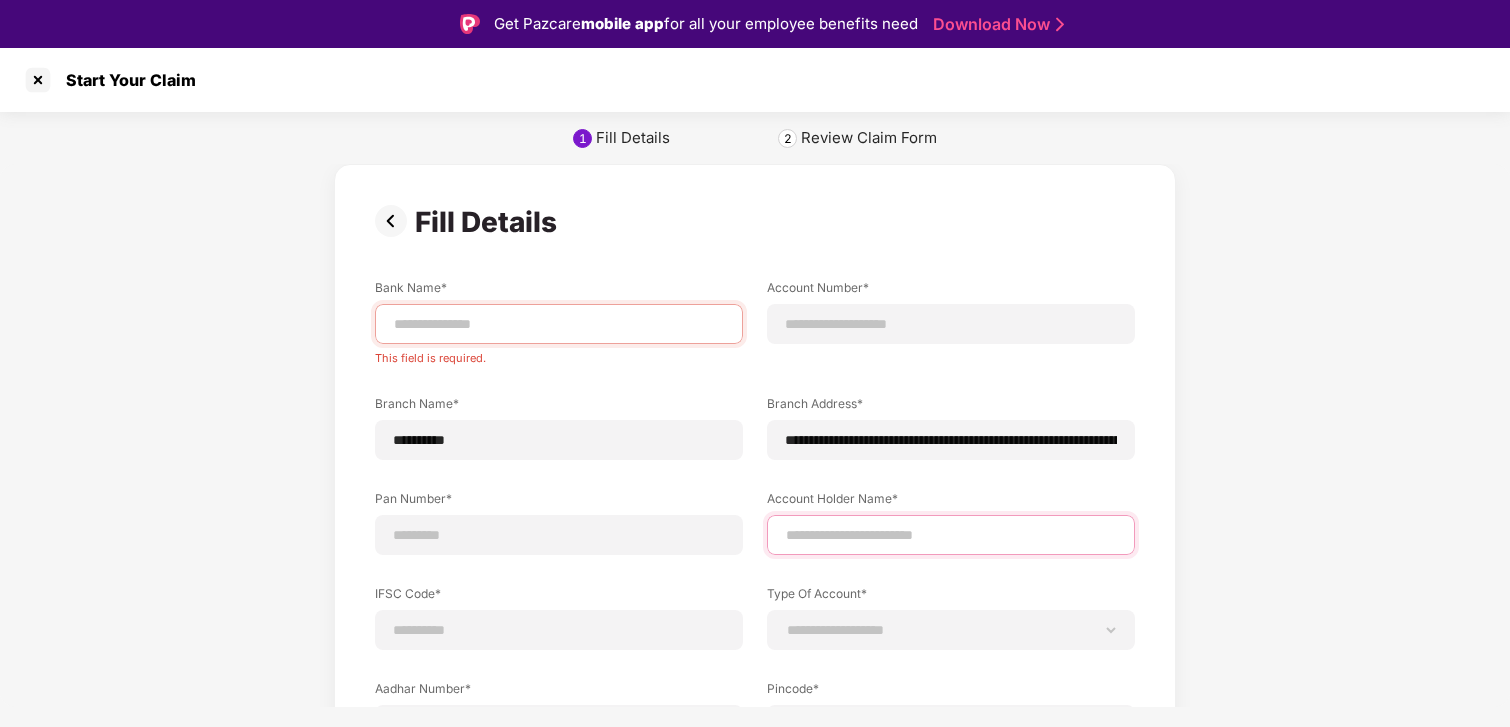 click at bounding box center (951, 535) 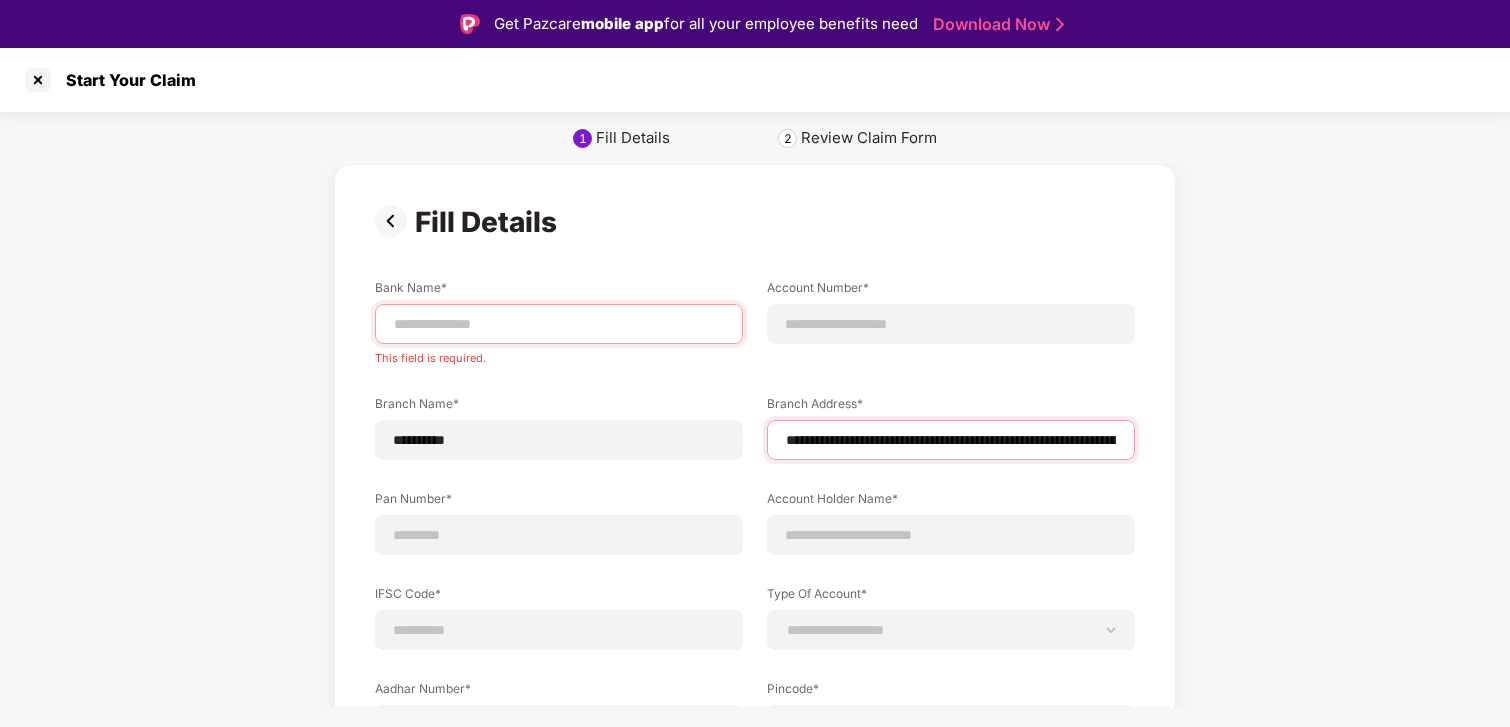 click on "**********" at bounding box center (951, 440) 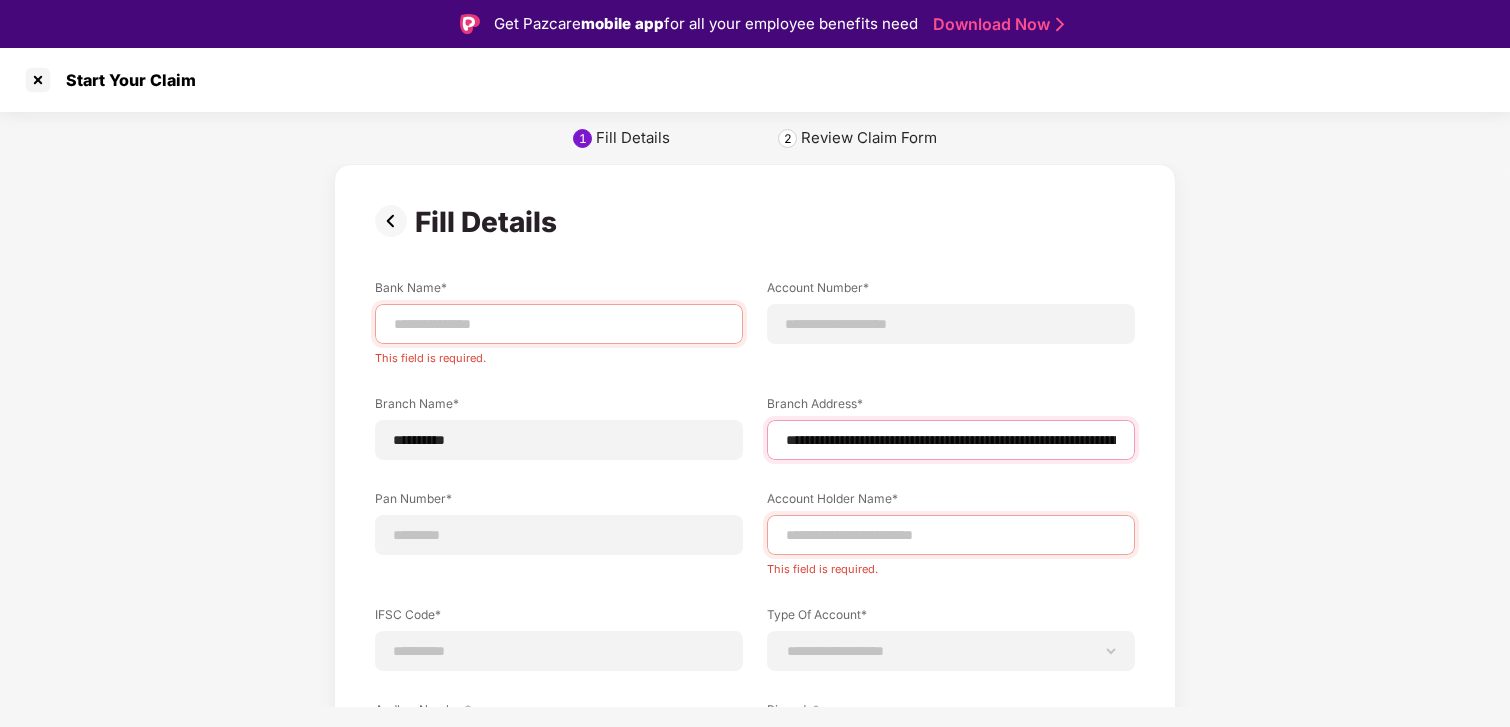 click on "**********" at bounding box center [951, 440] 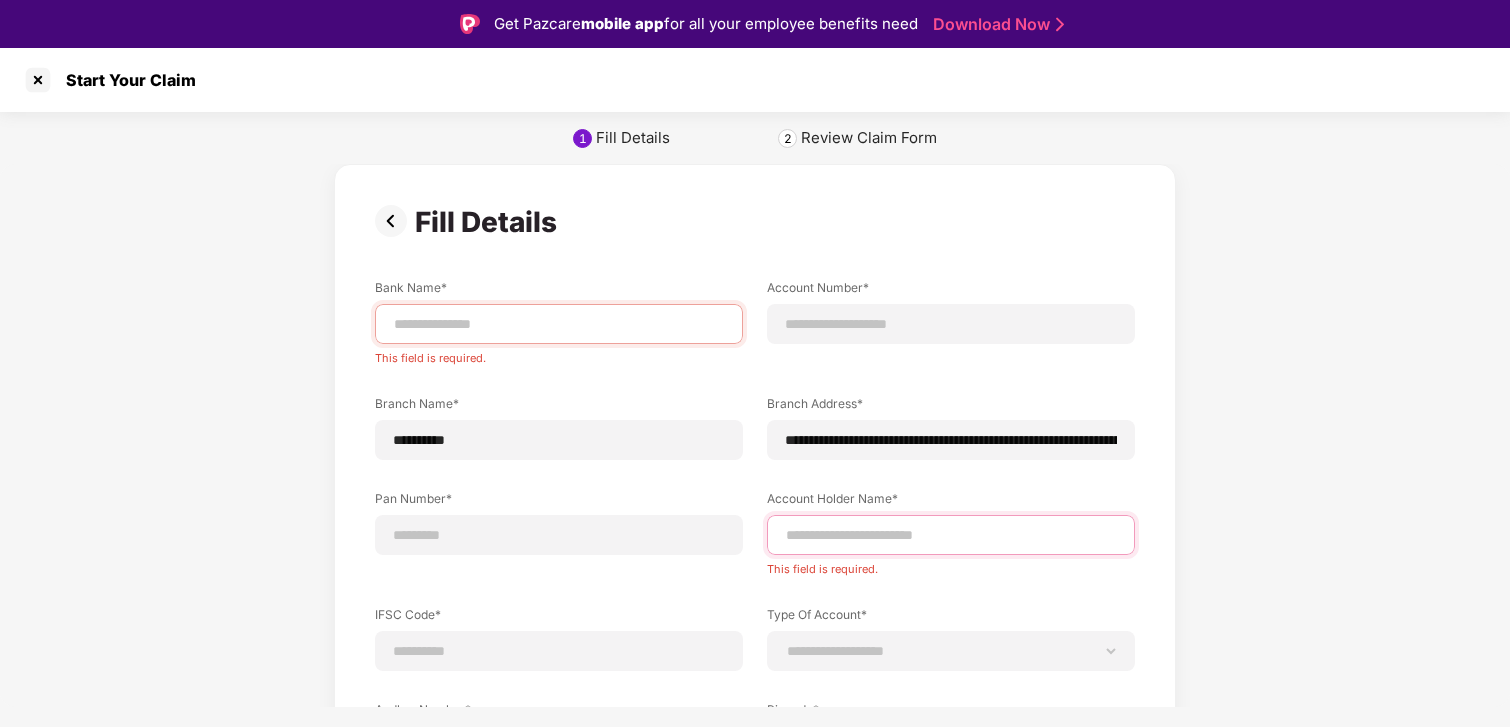 click at bounding box center [951, 535] 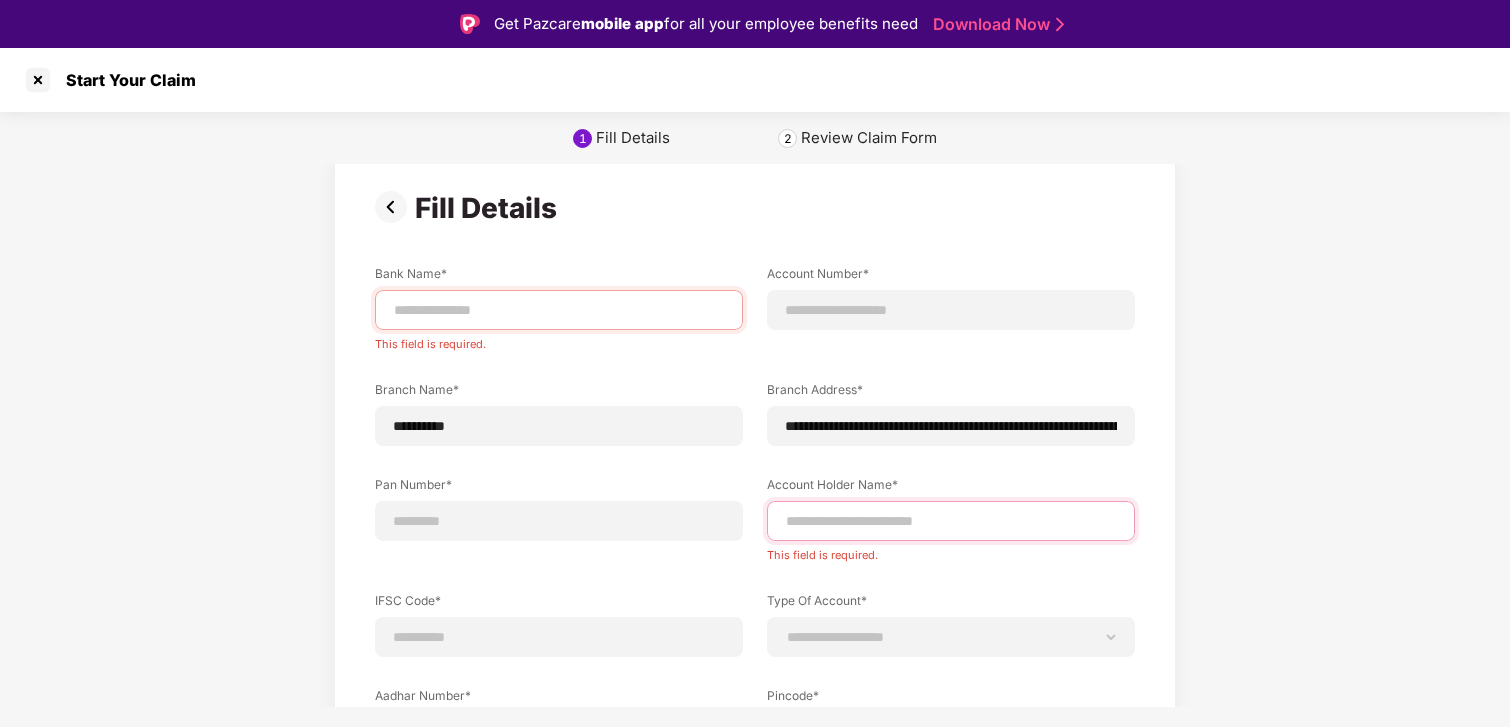 scroll, scrollTop: 0, scrollLeft: 0, axis: both 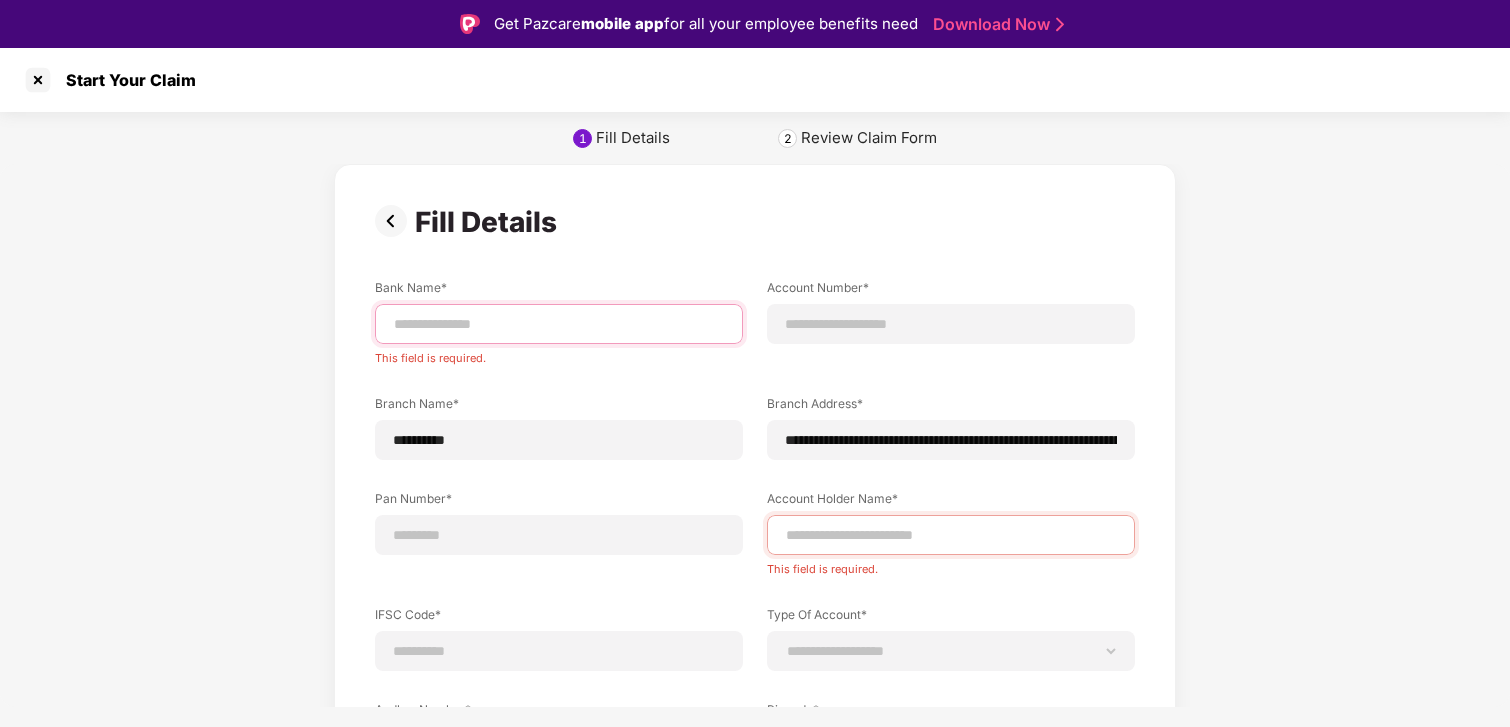 click at bounding box center [559, 324] 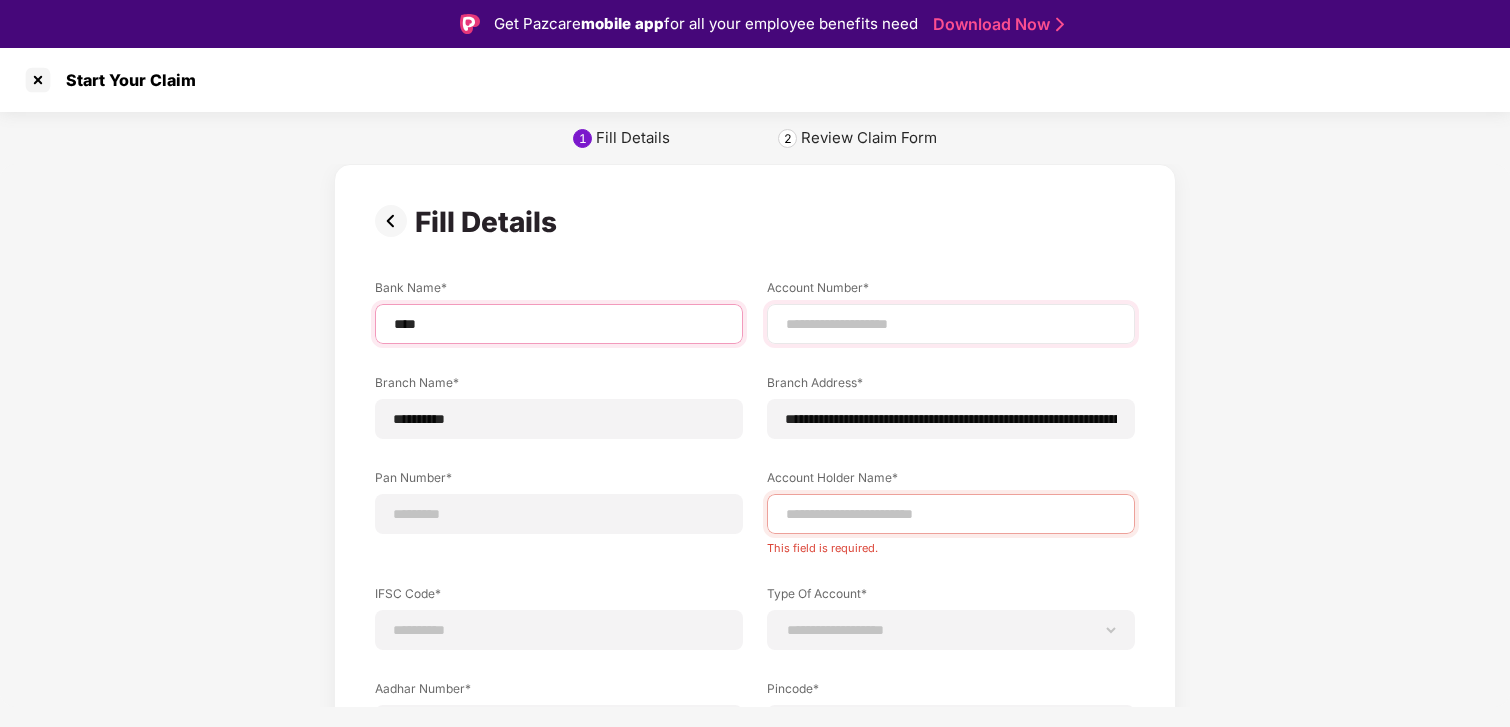 type on "****" 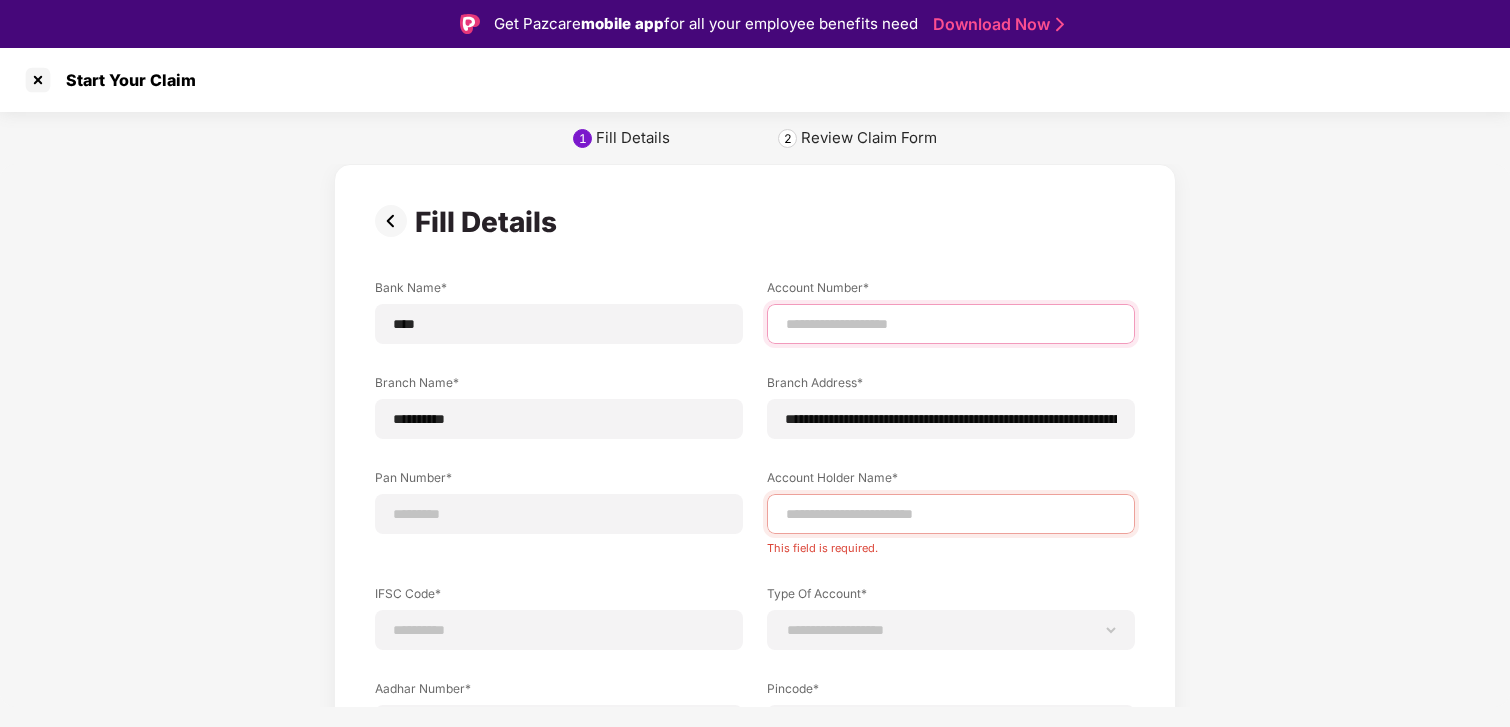 click at bounding box center [951, 324] 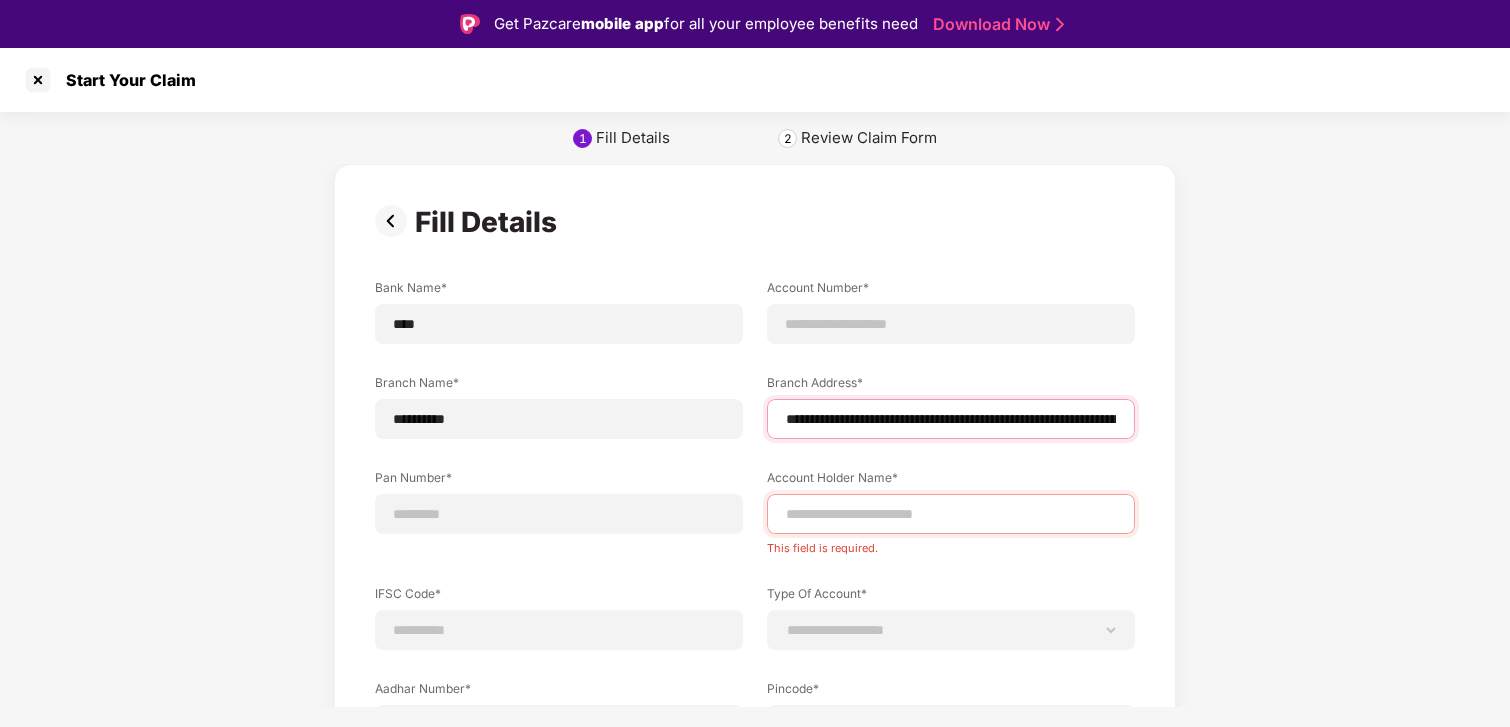 click on "**********" at bounding box center [951, 419] 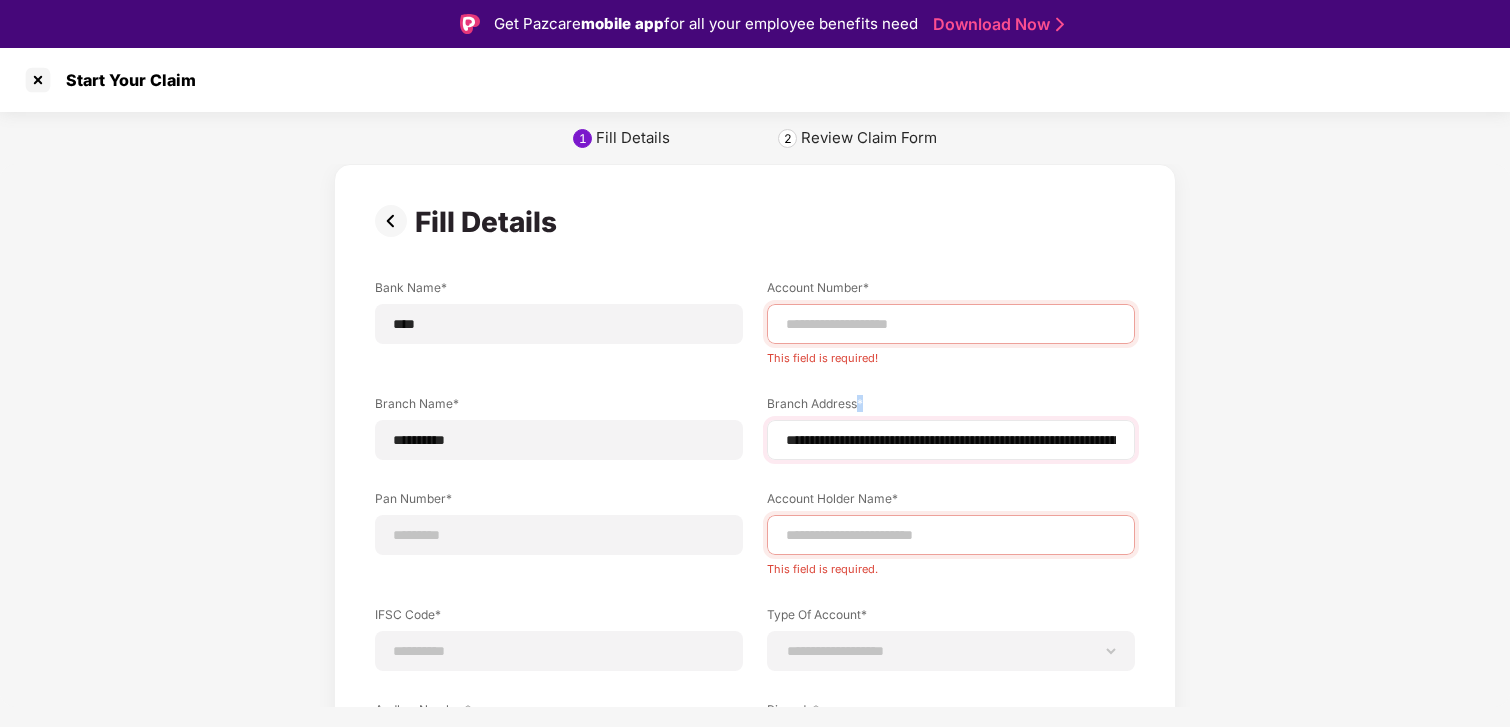 click on "**********" at bounding box center (951, 440) 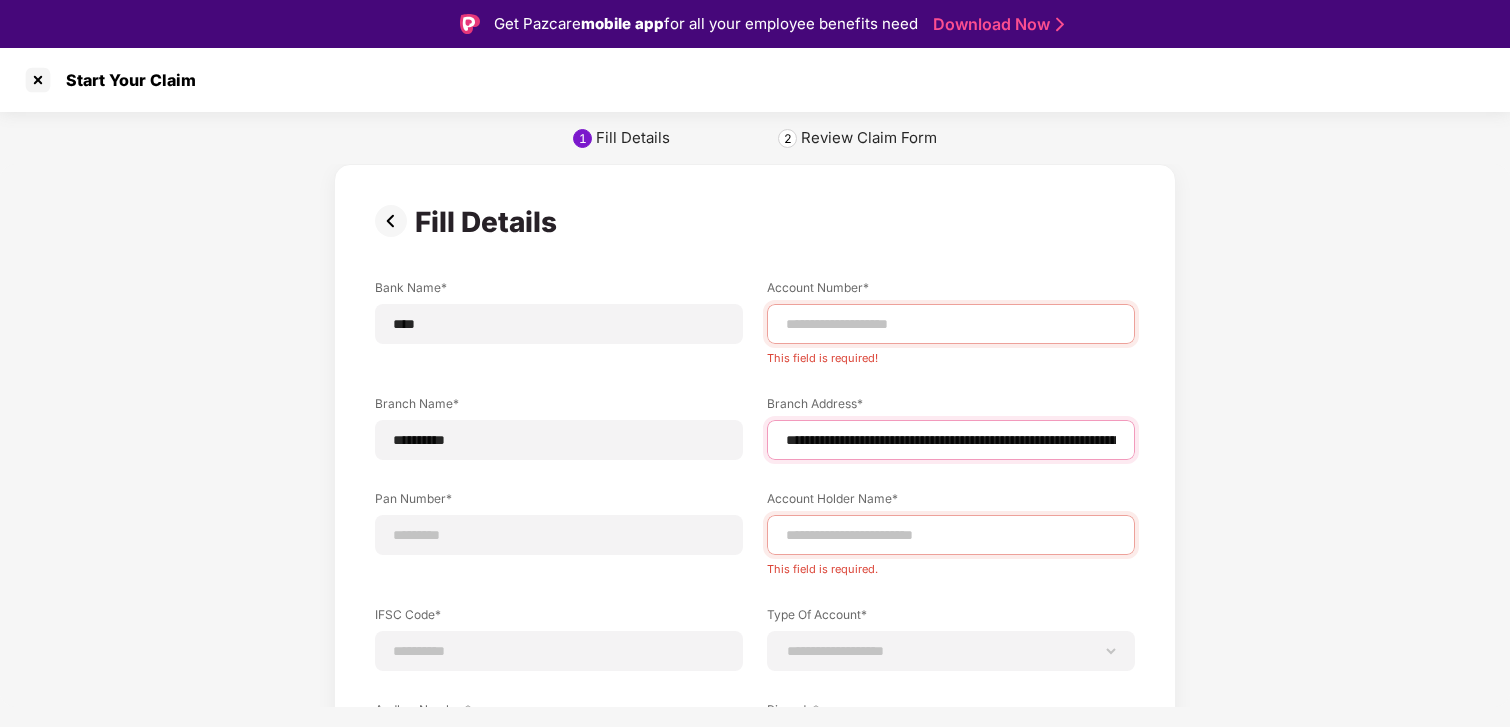 click on "**********" at bounding box center (951, 440) 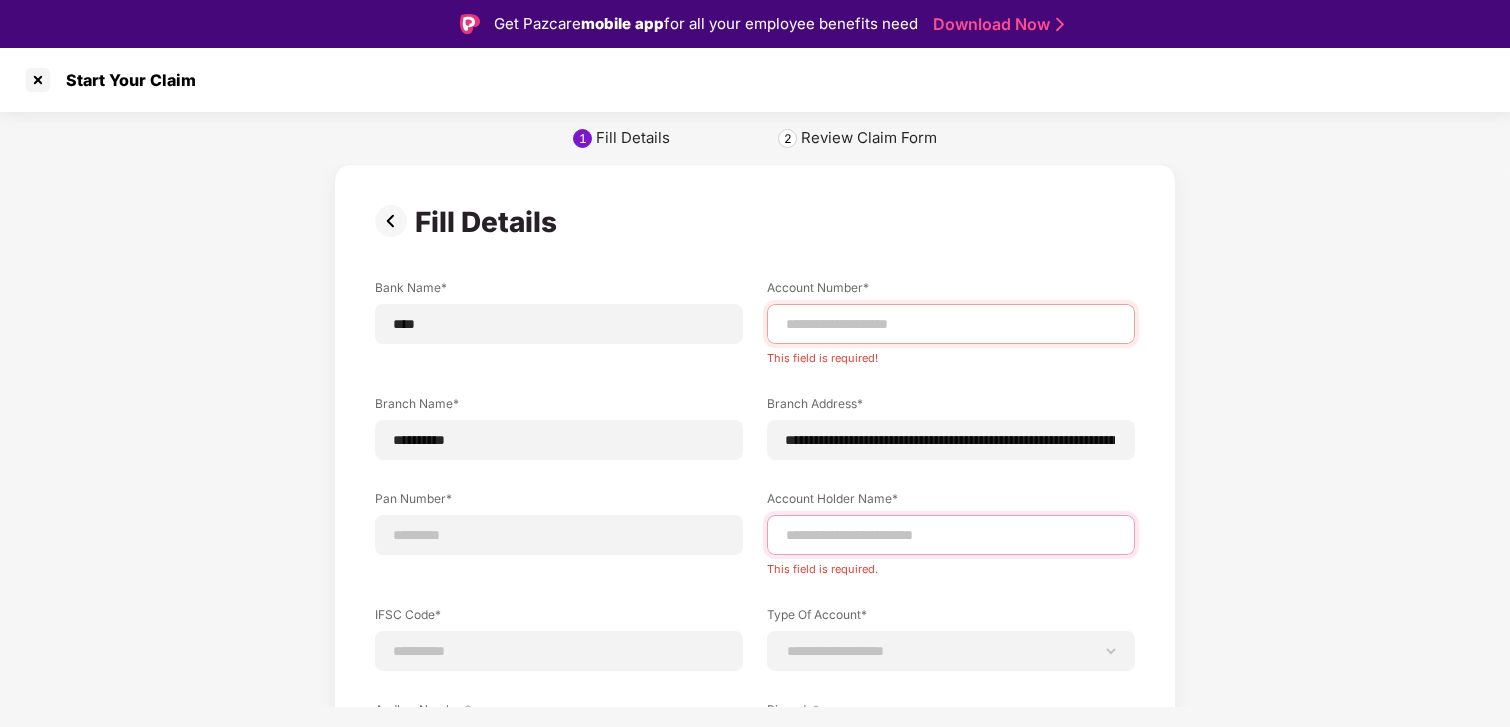 click at bounding box center [951, 535] 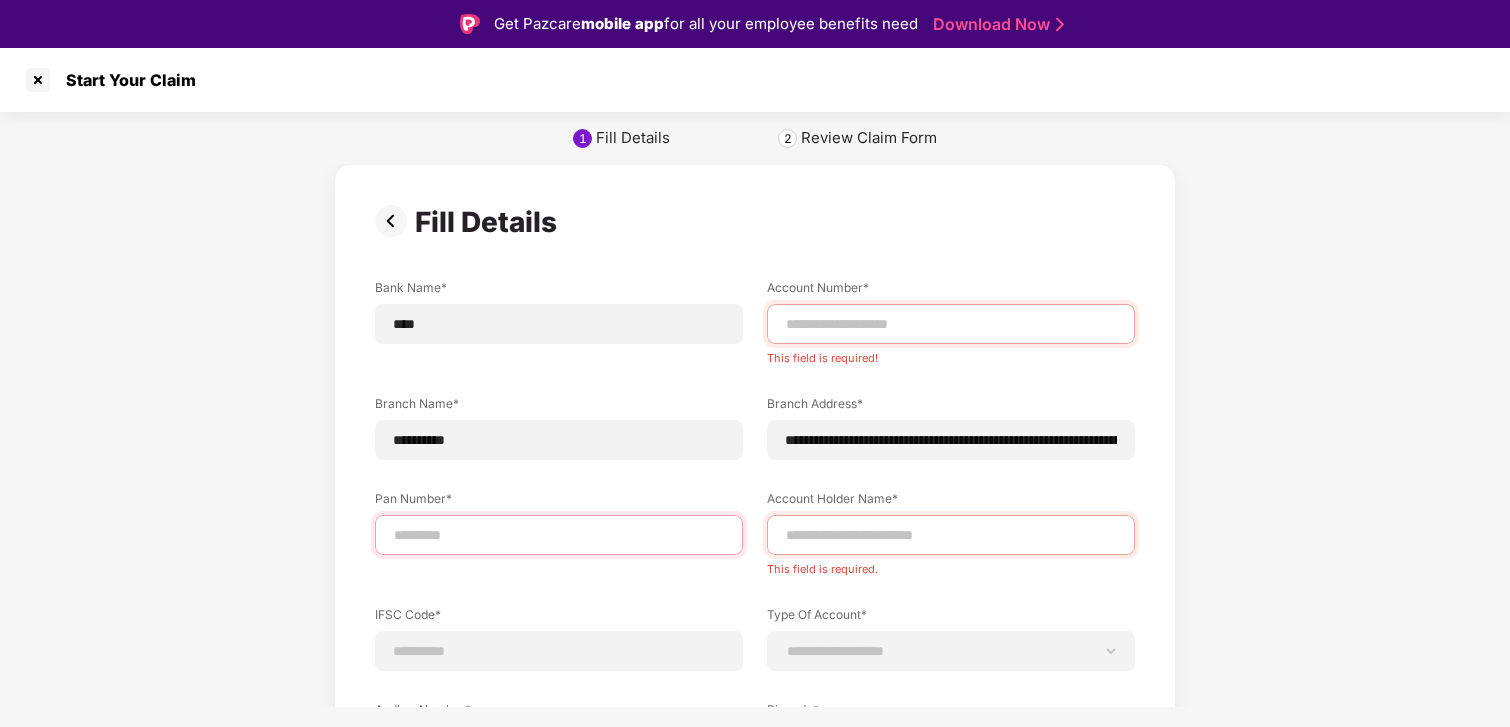 click at bounding box center (559, 535) 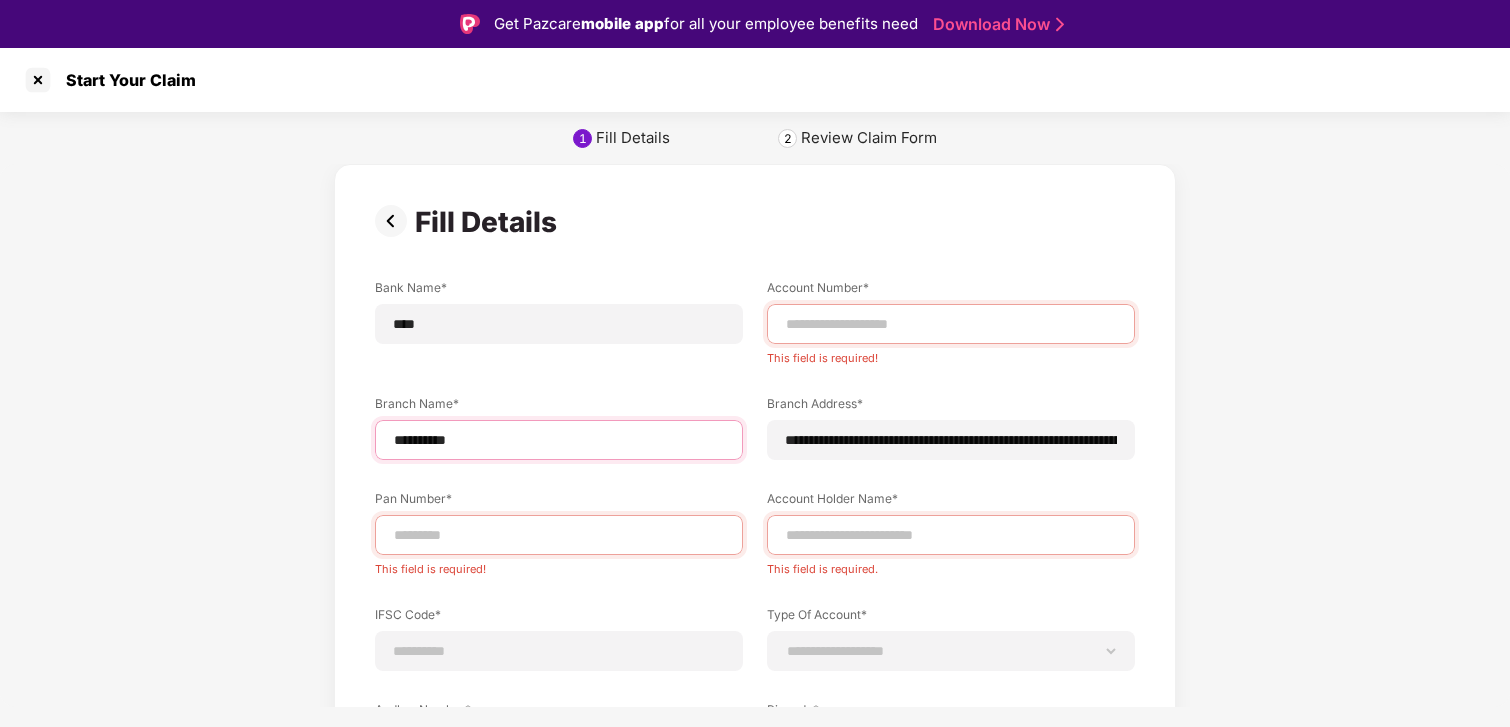click on "**********" at bounding box center [559, 440] 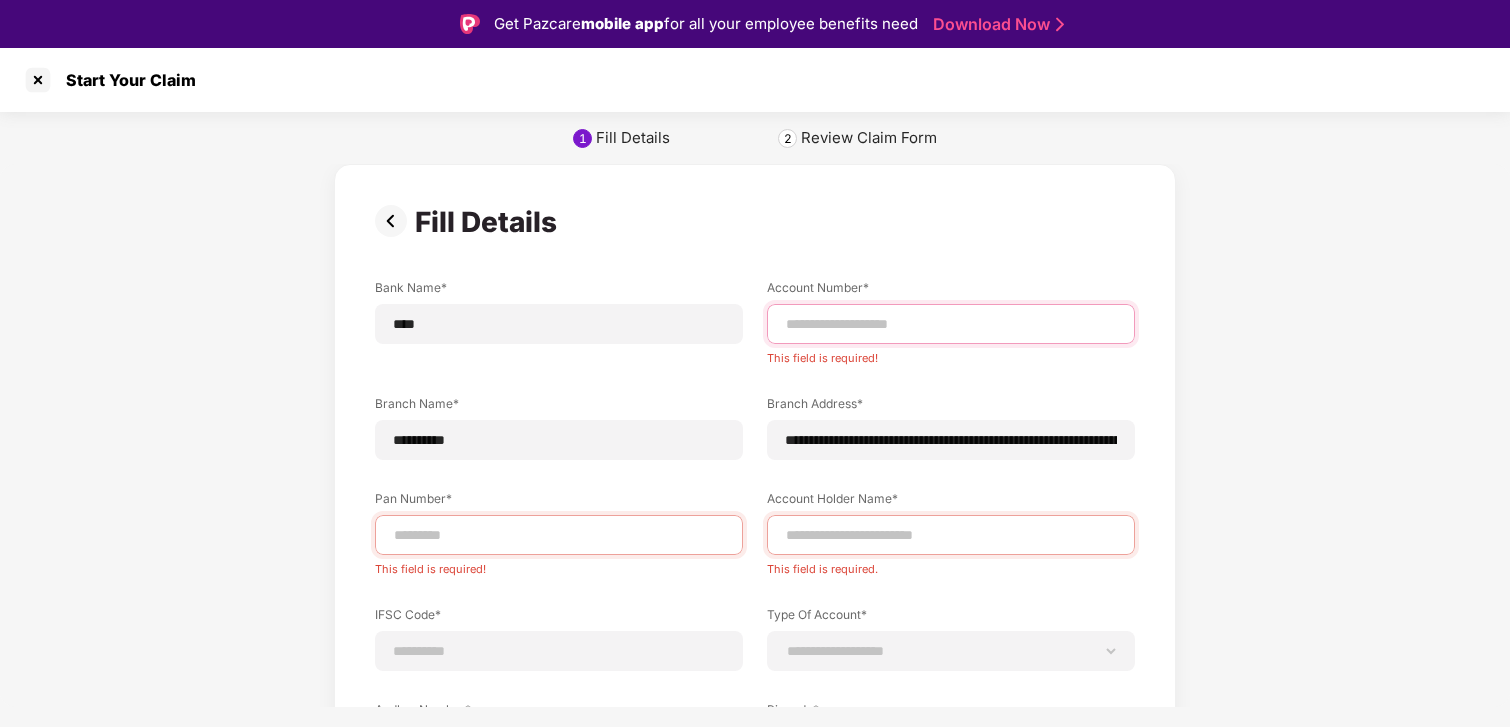 click at bounding box center (951, 324) 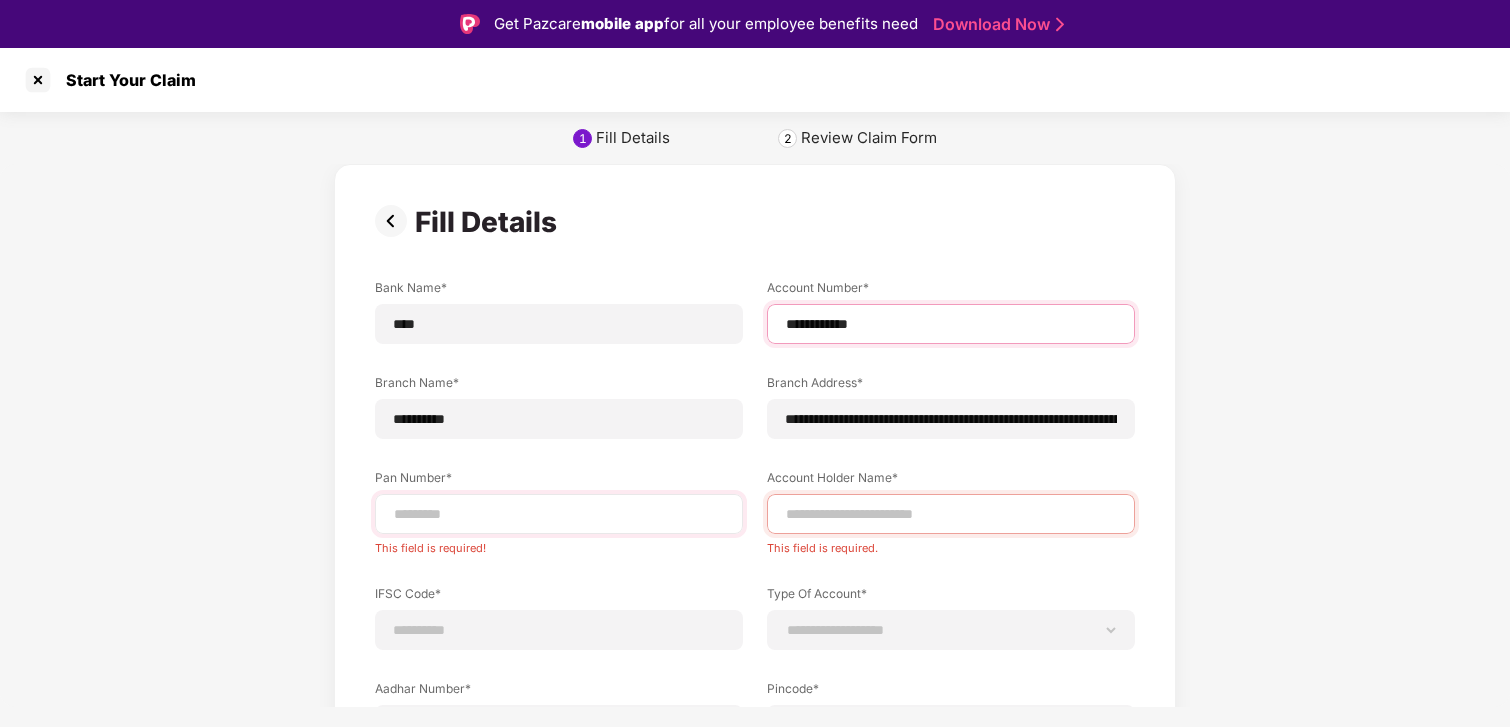 type on "**********" 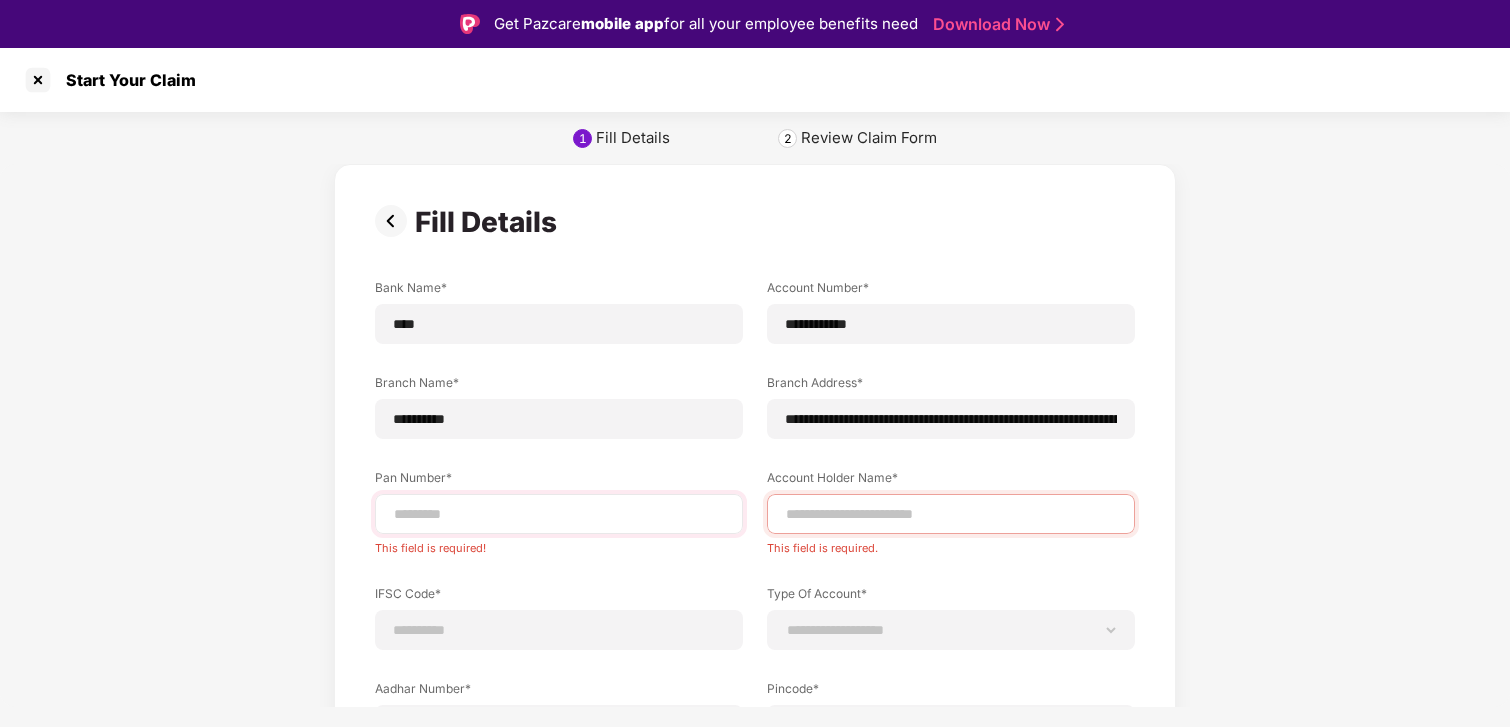 click at bounding box center [559, 514] 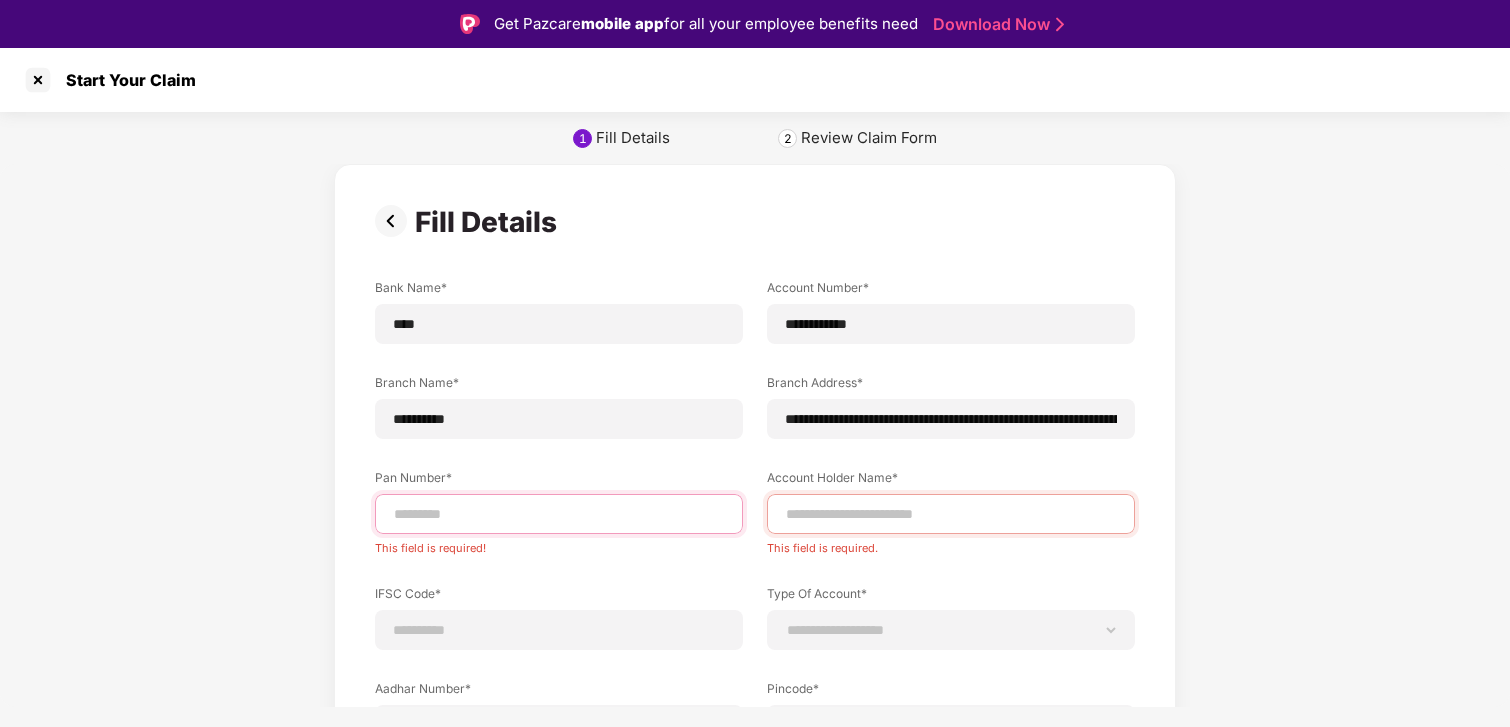 click at bounding box center (559, 514) 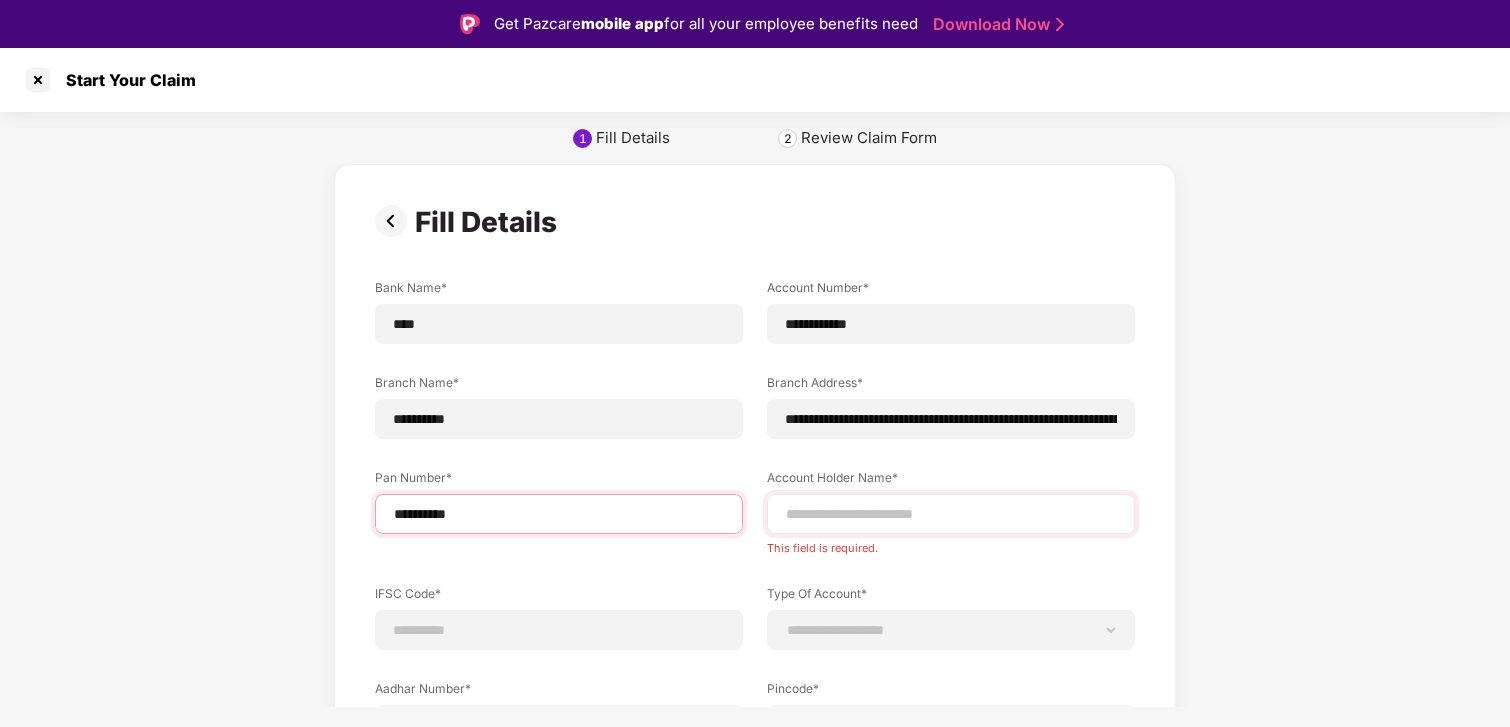 type on "**********" 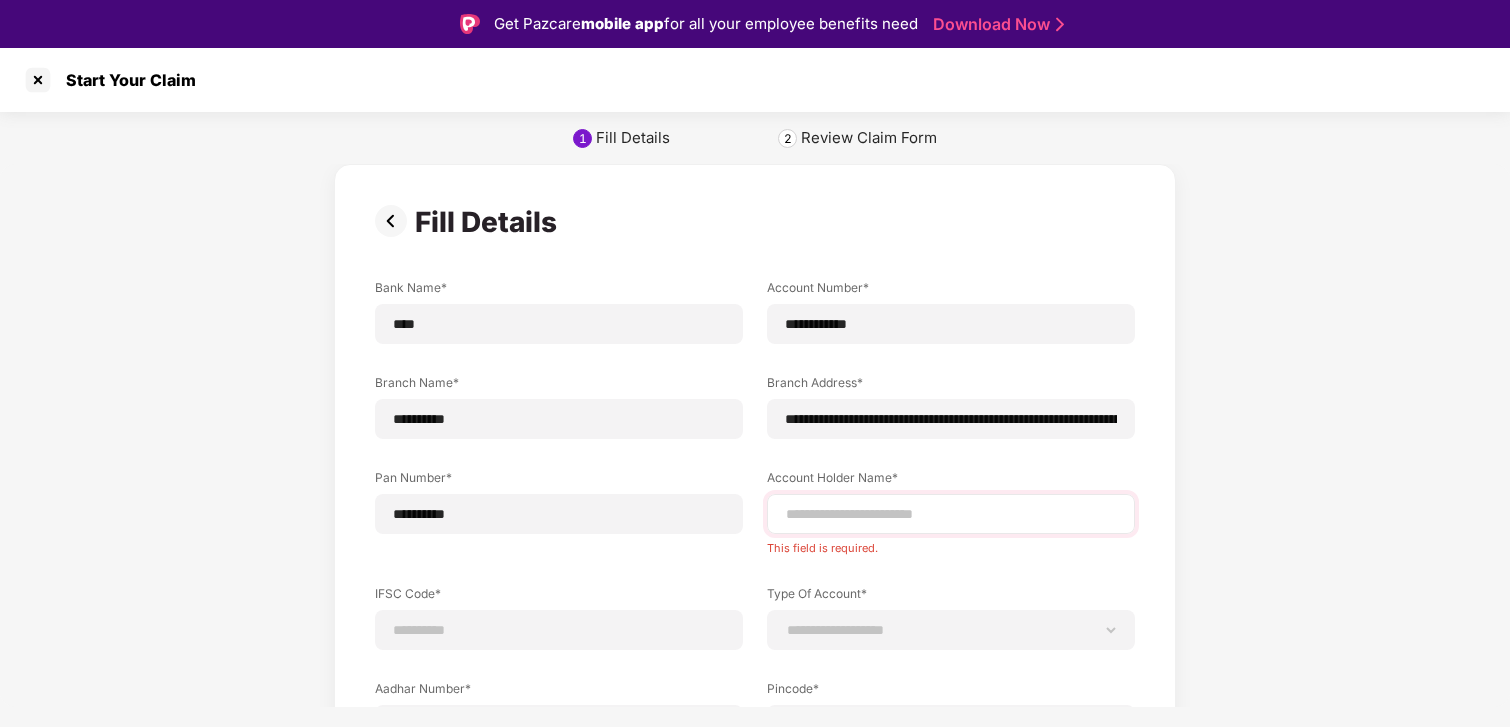 click at bounding box center [951, 514] 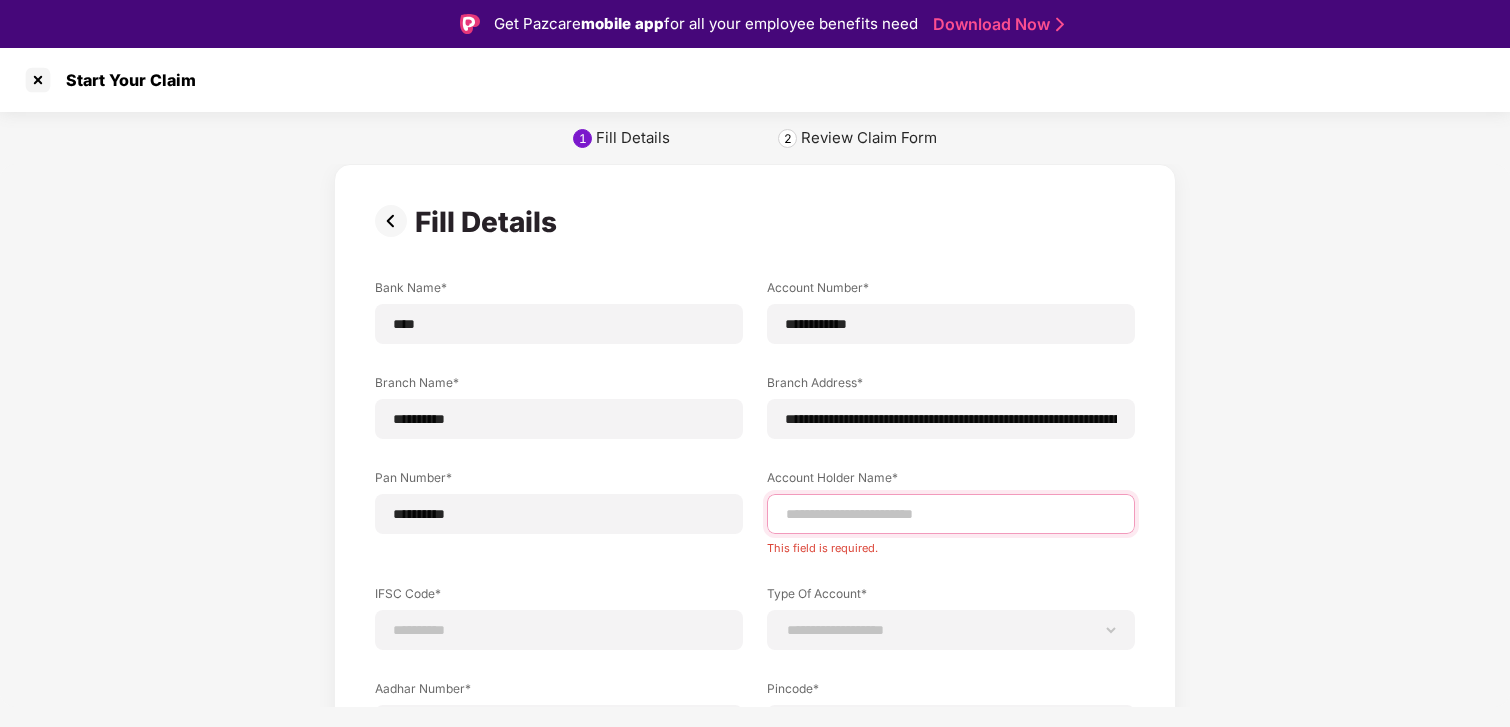 click at bounding box center (951, 514) 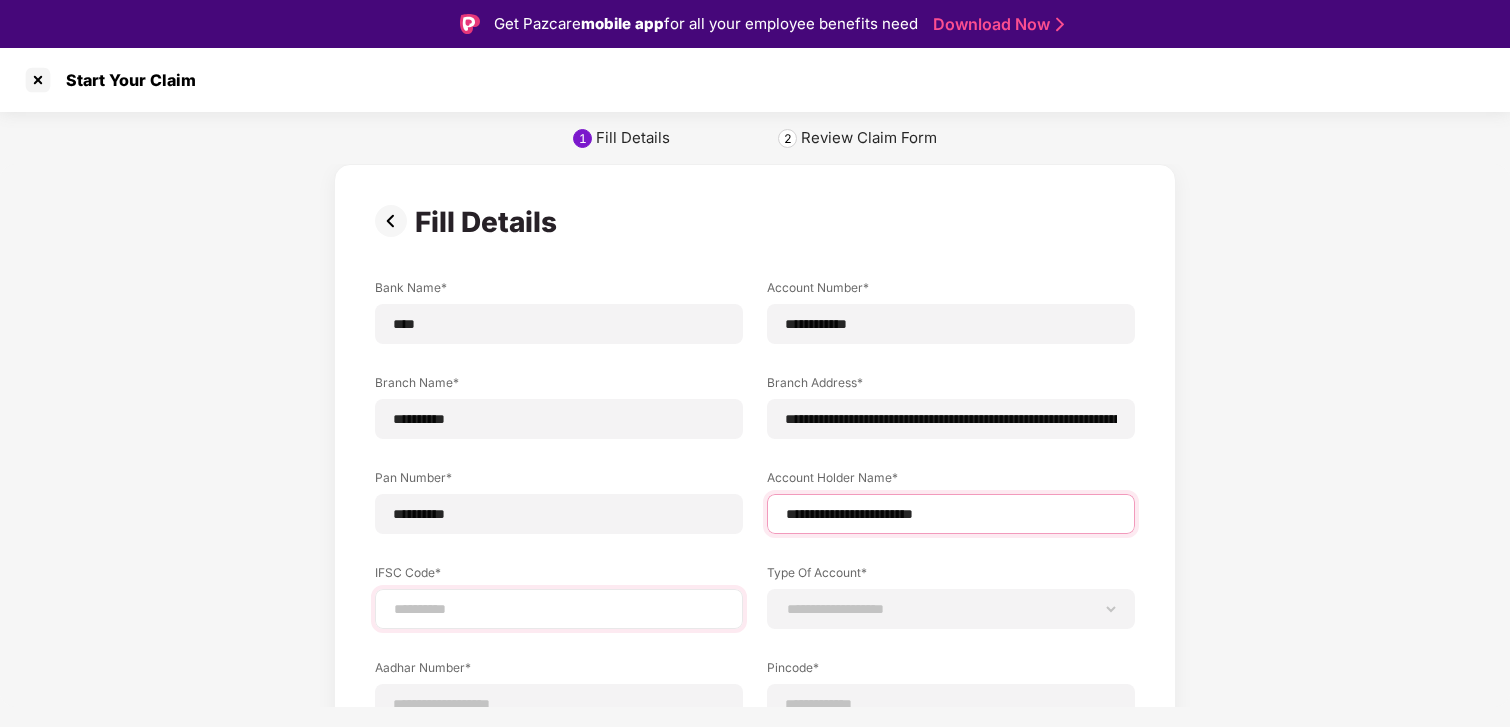 type on "**********" 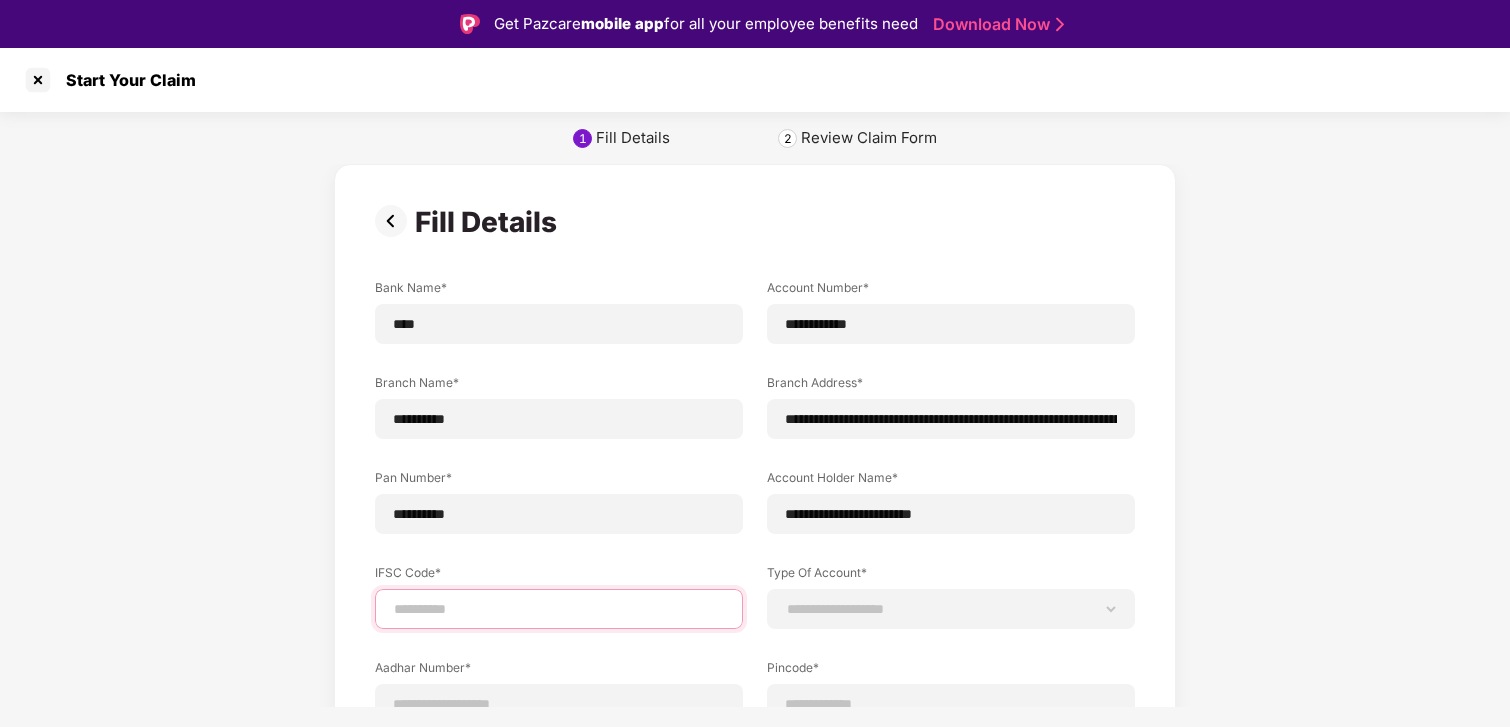 click at bounding box center (559, 609) 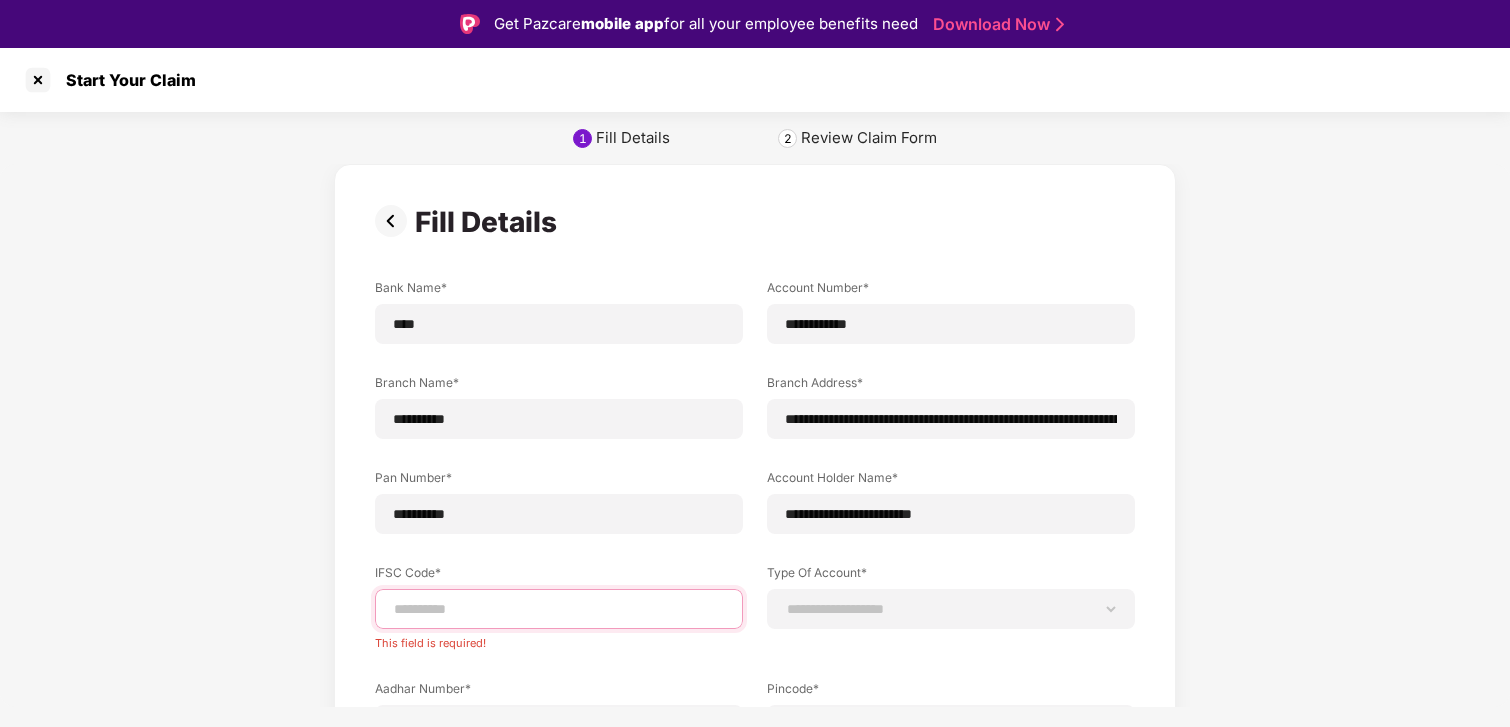 paste on "**********" 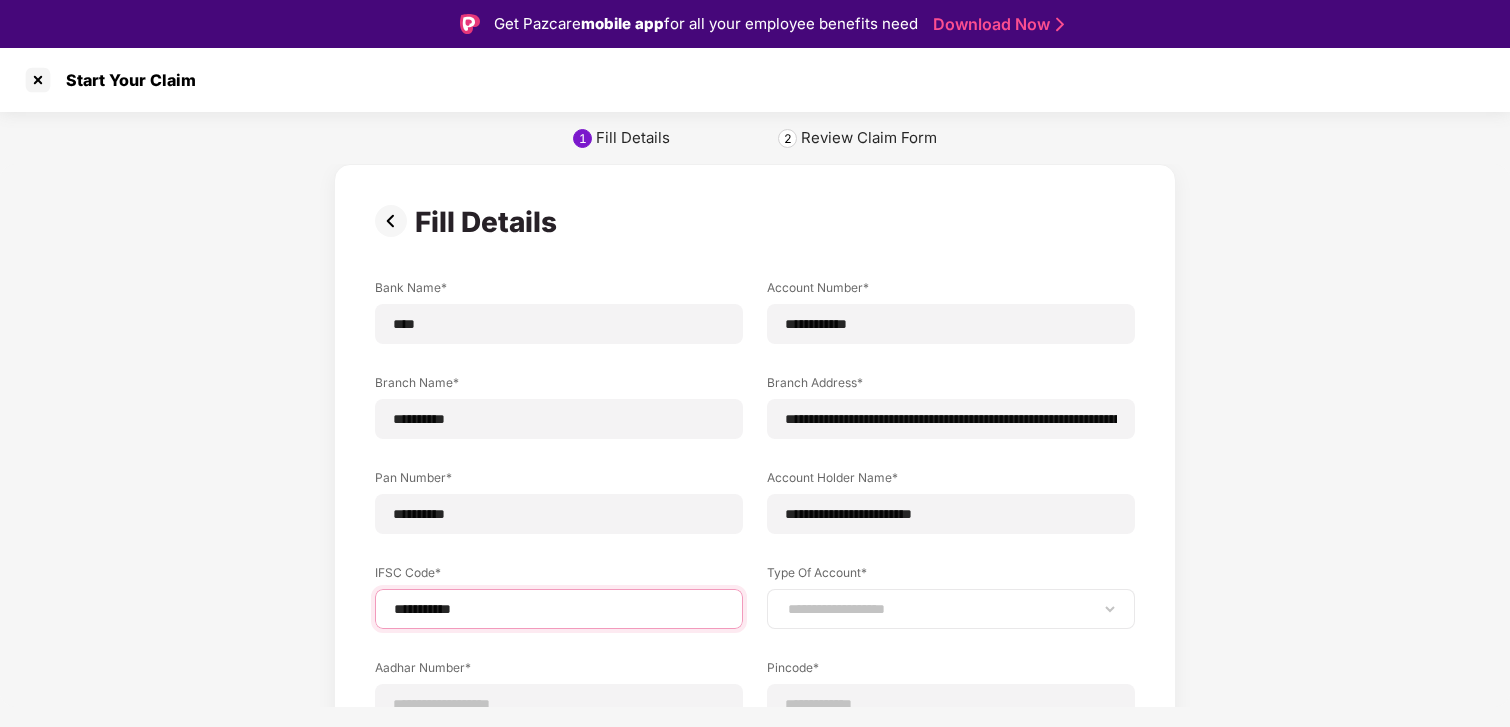 type on "**********" 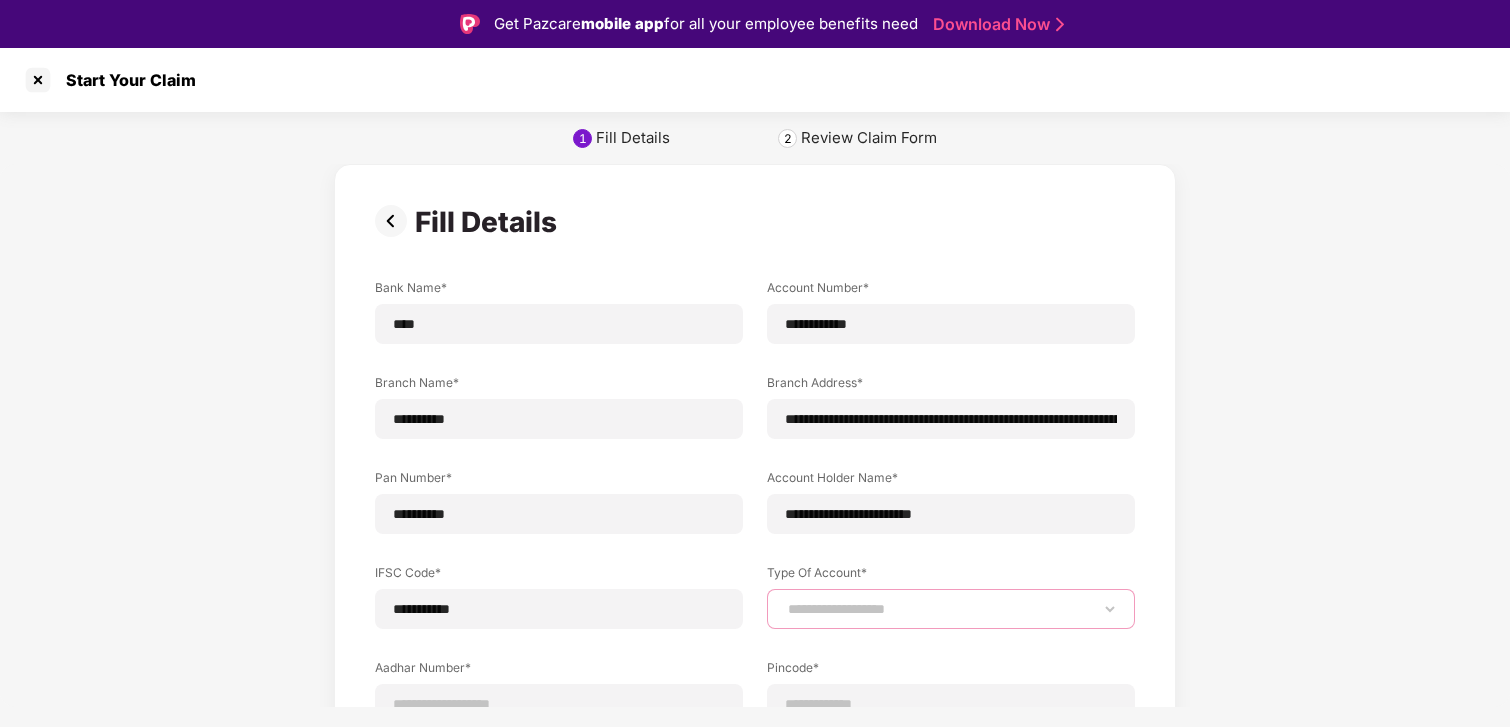 click on "**********" at bounding box center [951, 609] 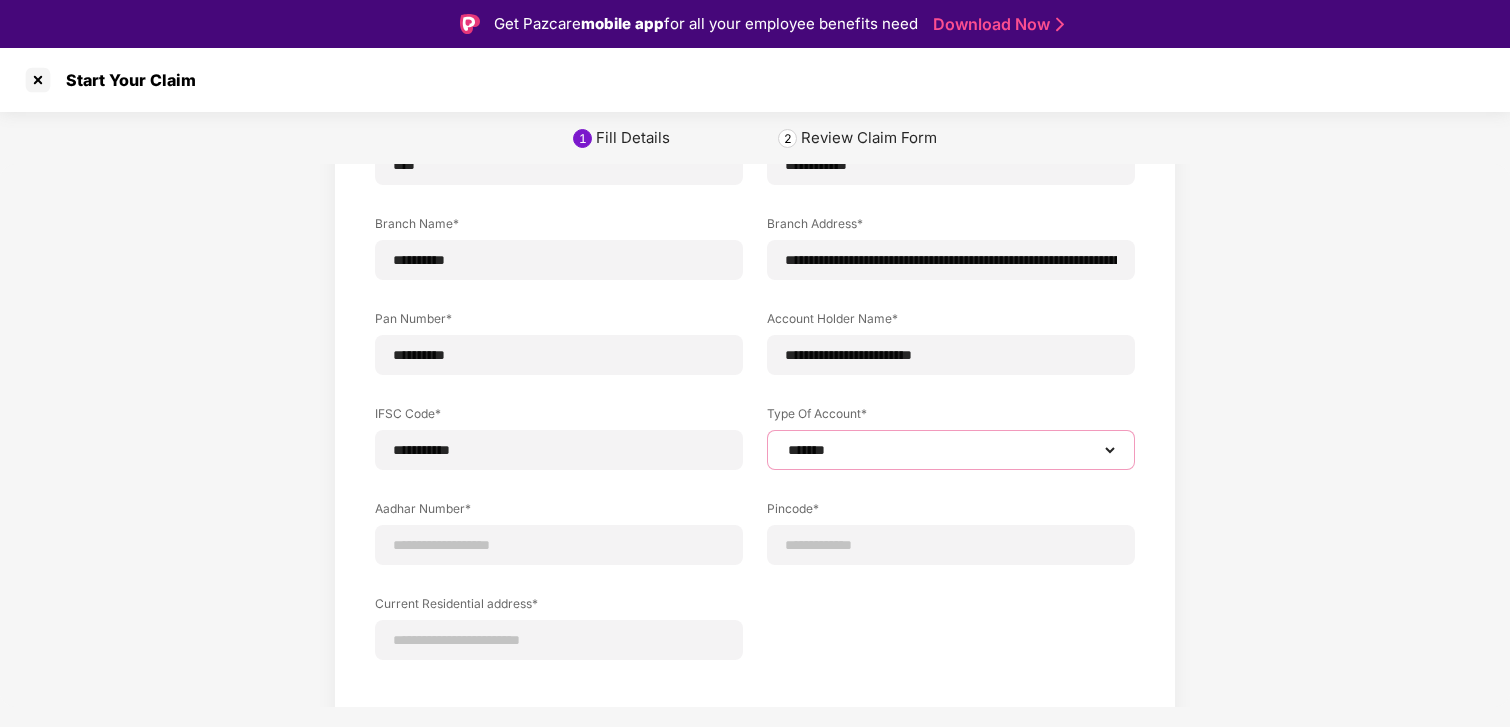 scroll, scrollTop: 201, scrollLeft: 0, axis: vertical 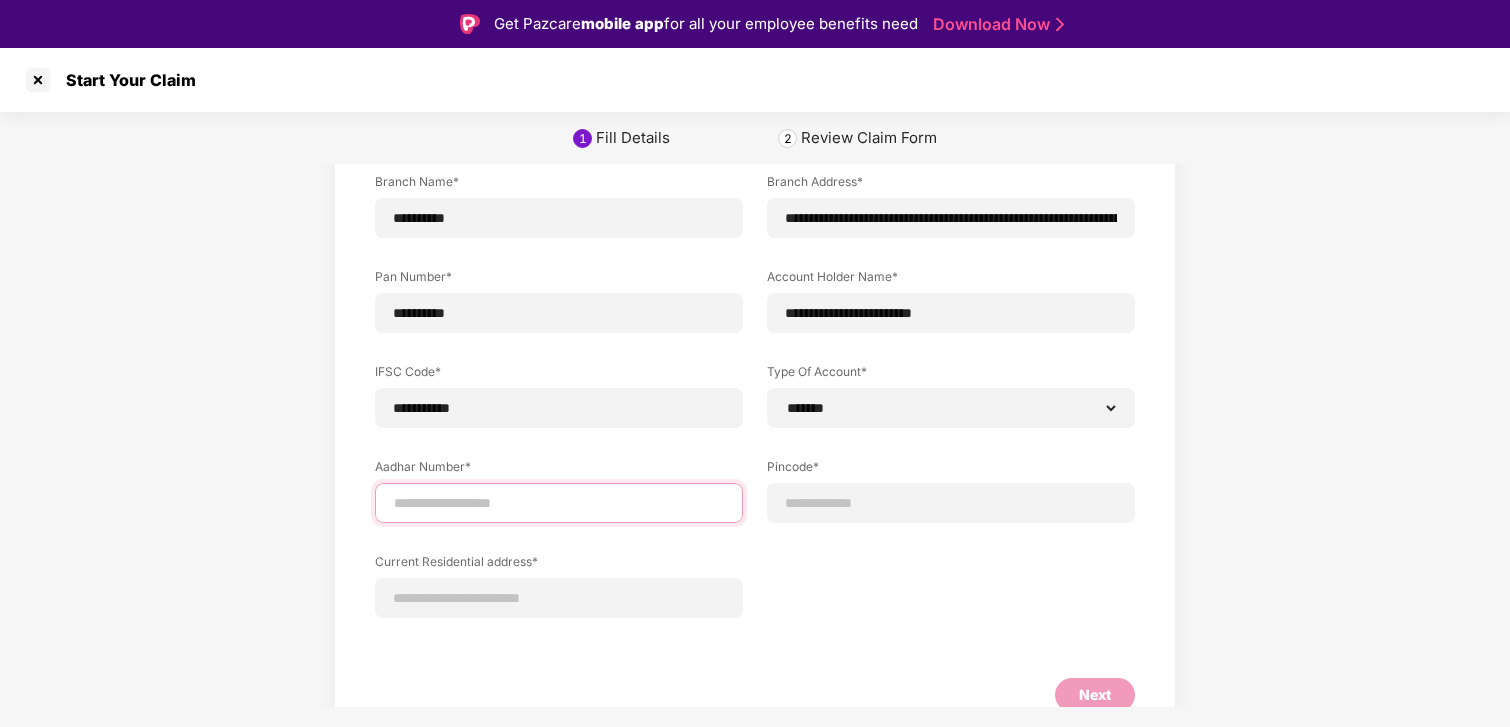 click at bounding box center [559, 503] 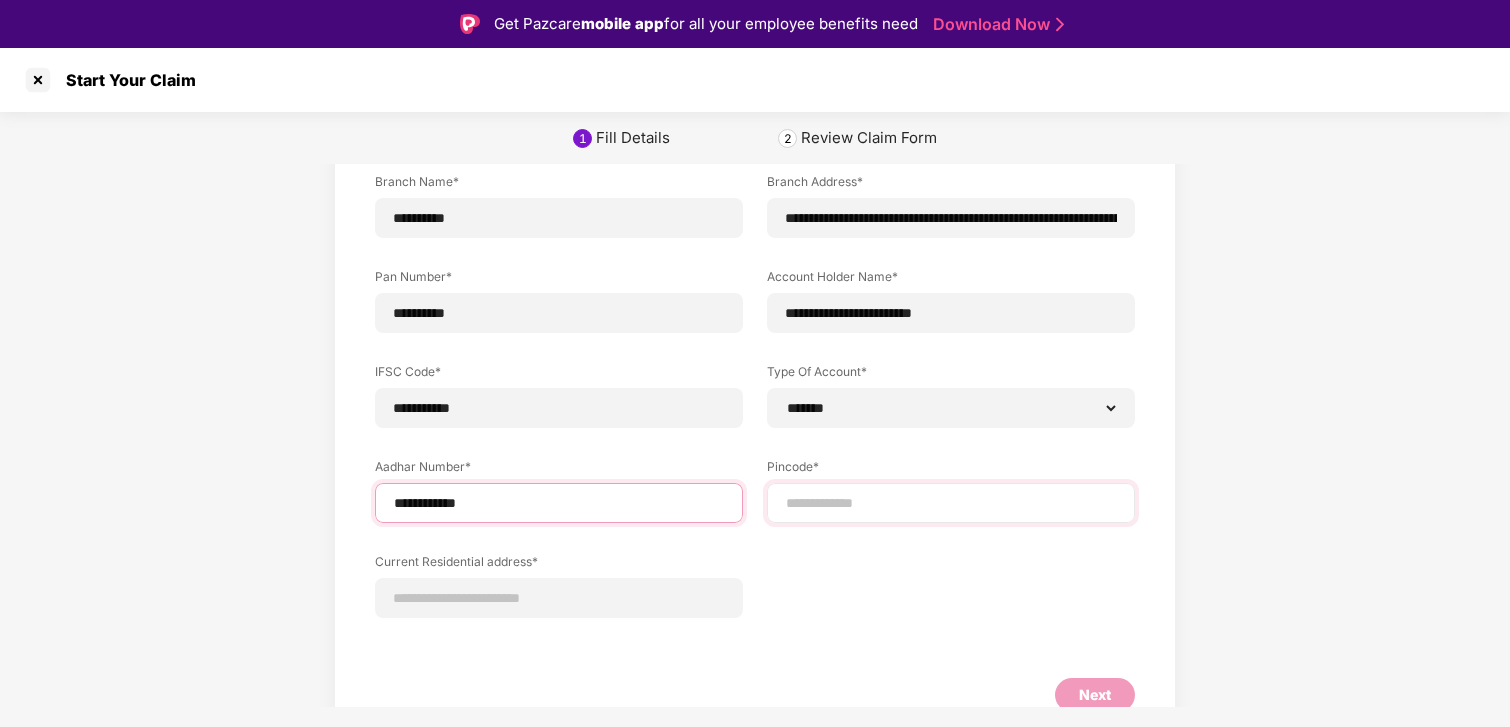 type on "**********" 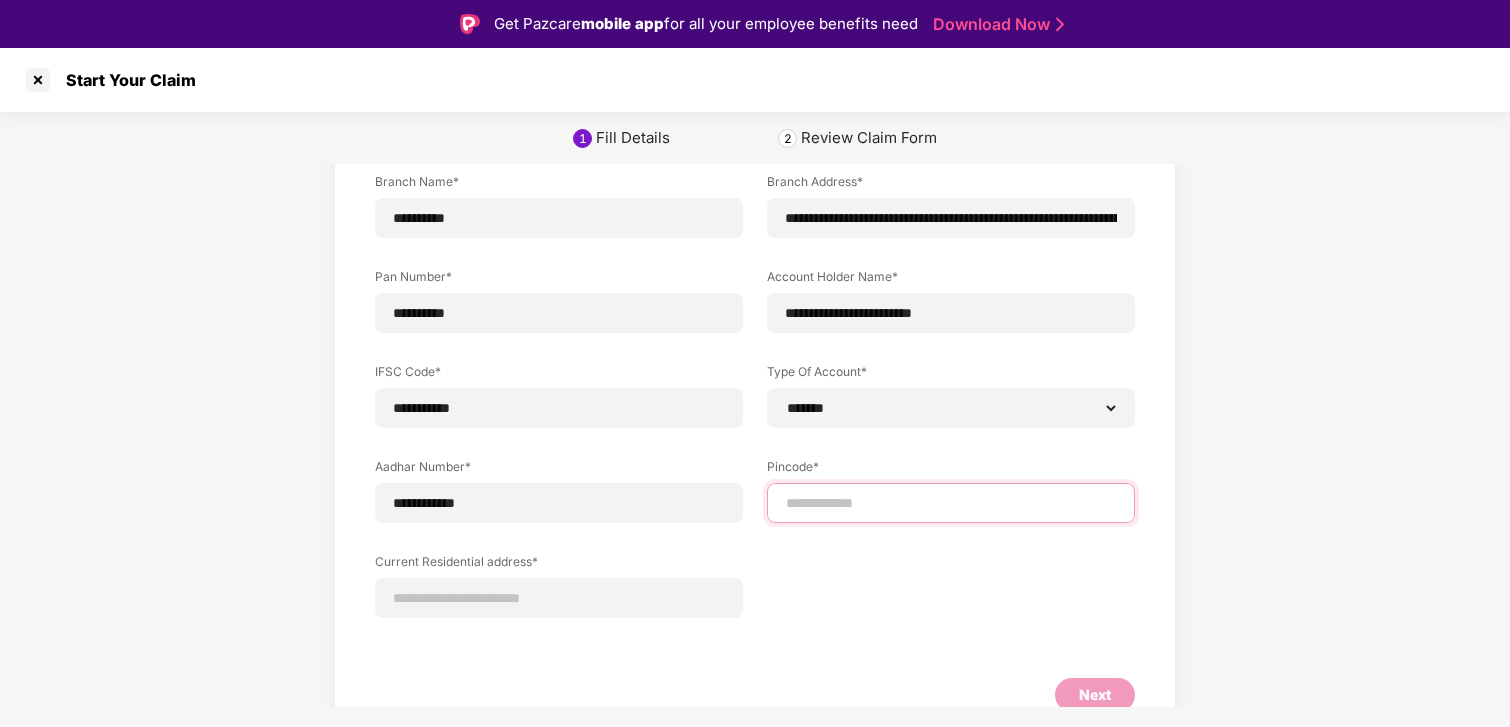 click at bounding box center (951, 503) 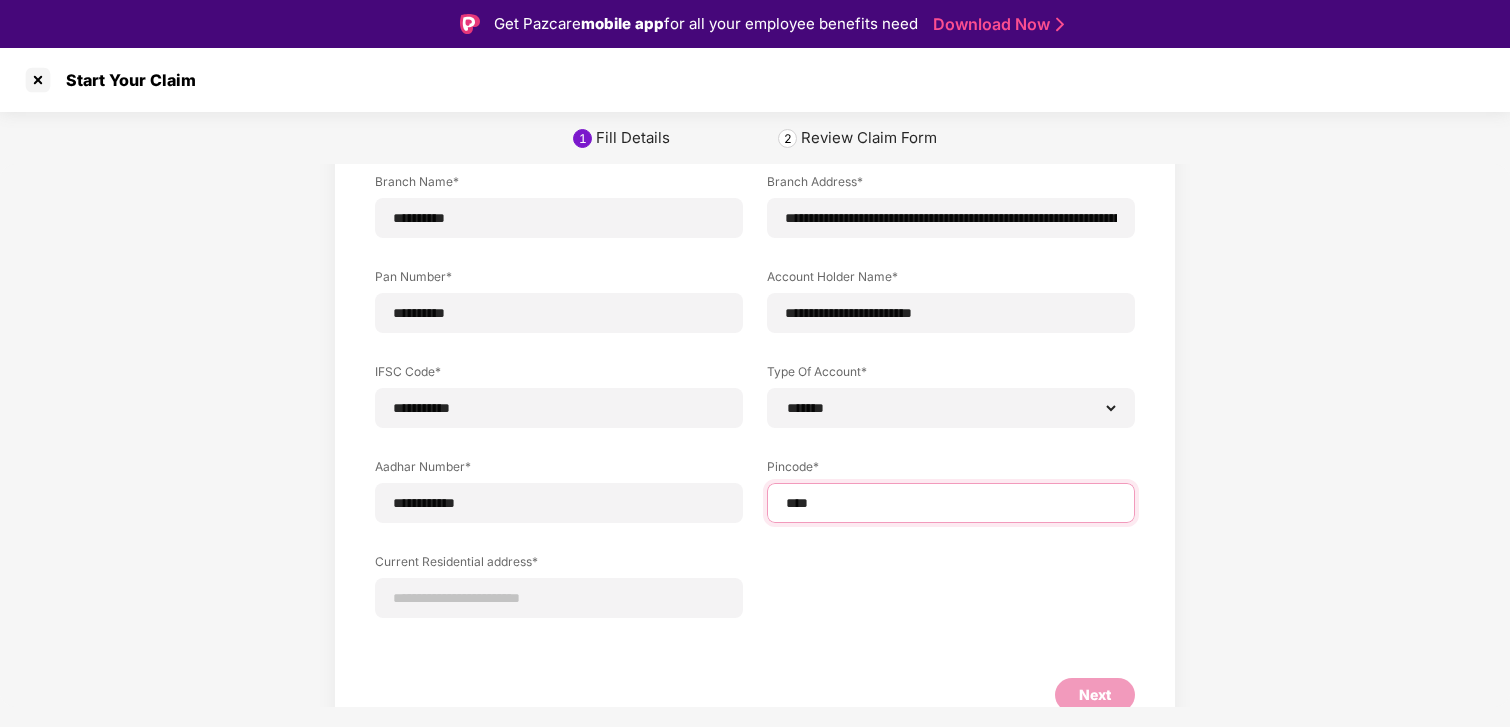type on "*****" 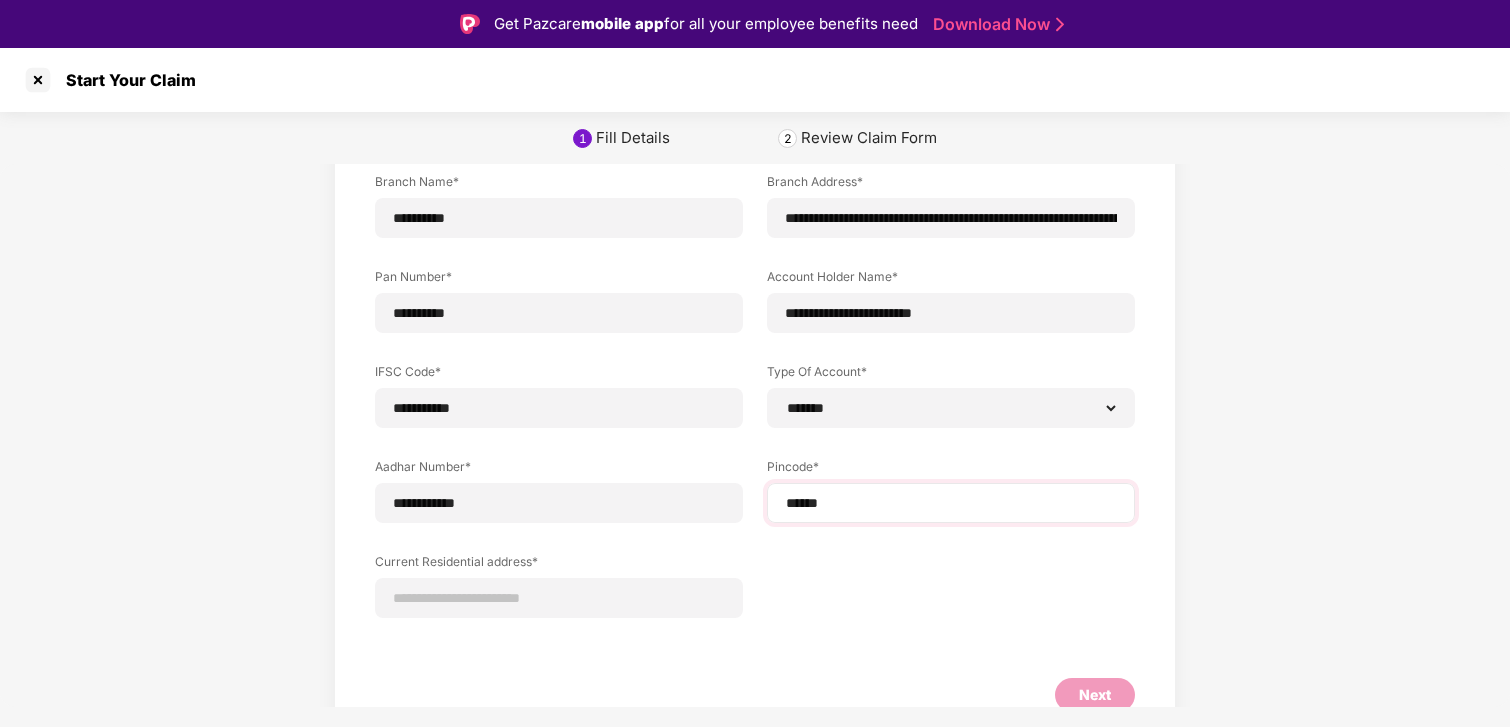 select on "*******" 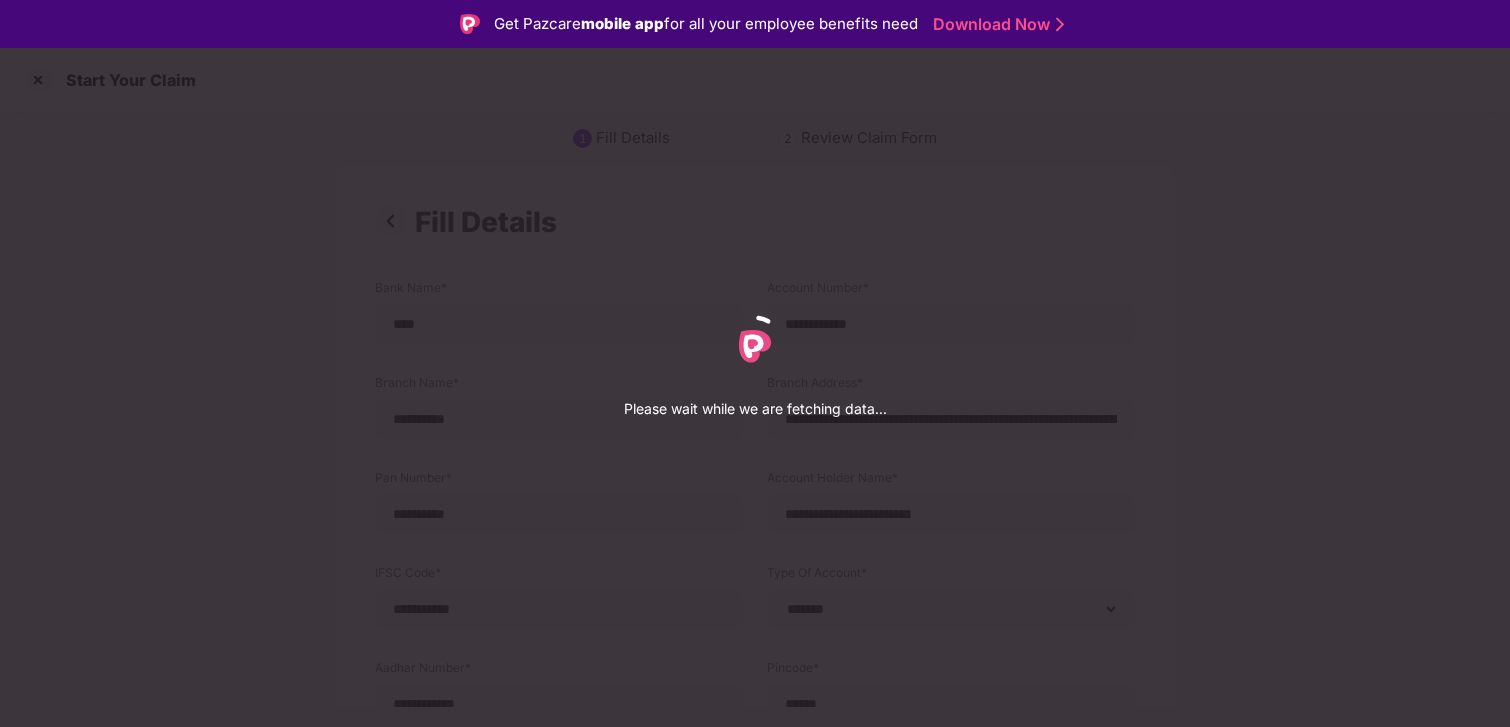 select on "*******" 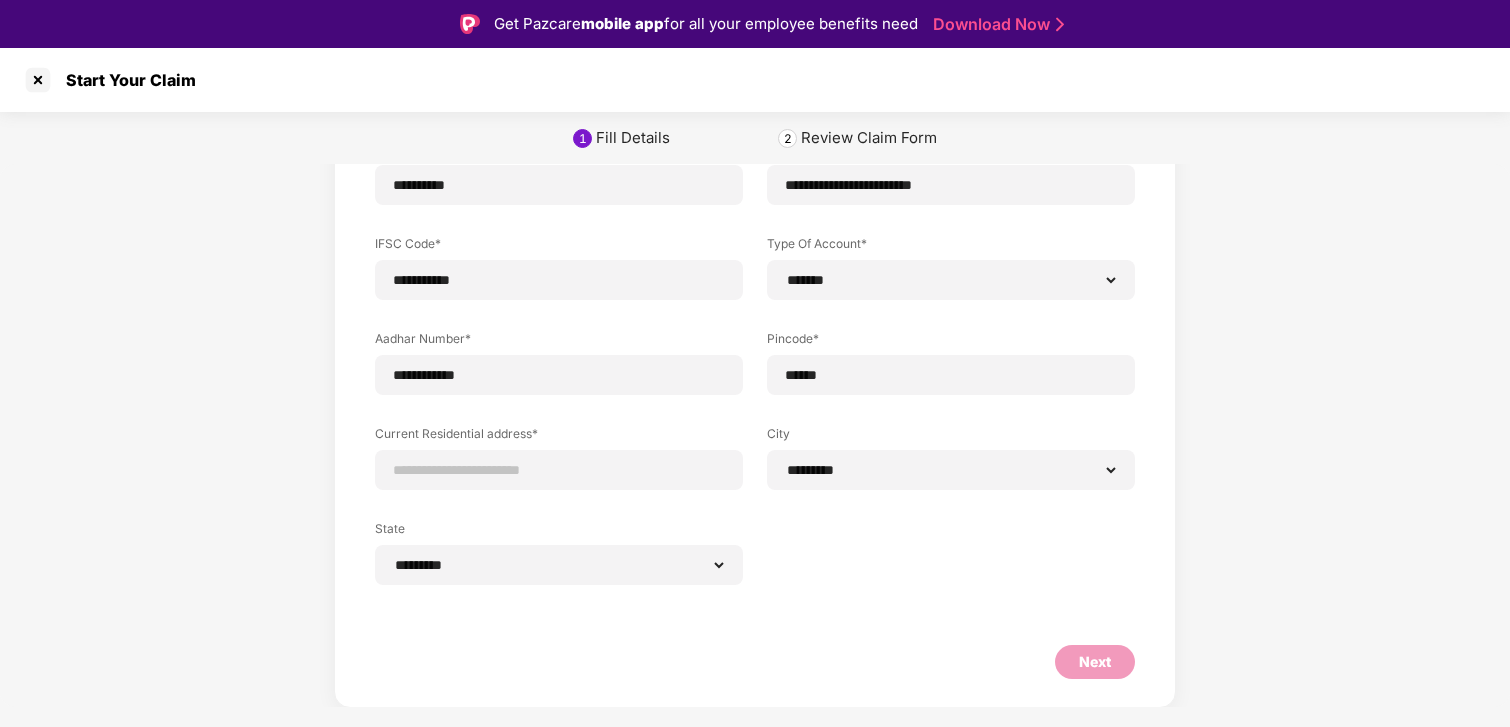 scroll, scrollTop: 330, scrollLeft: 0, axis: vertical 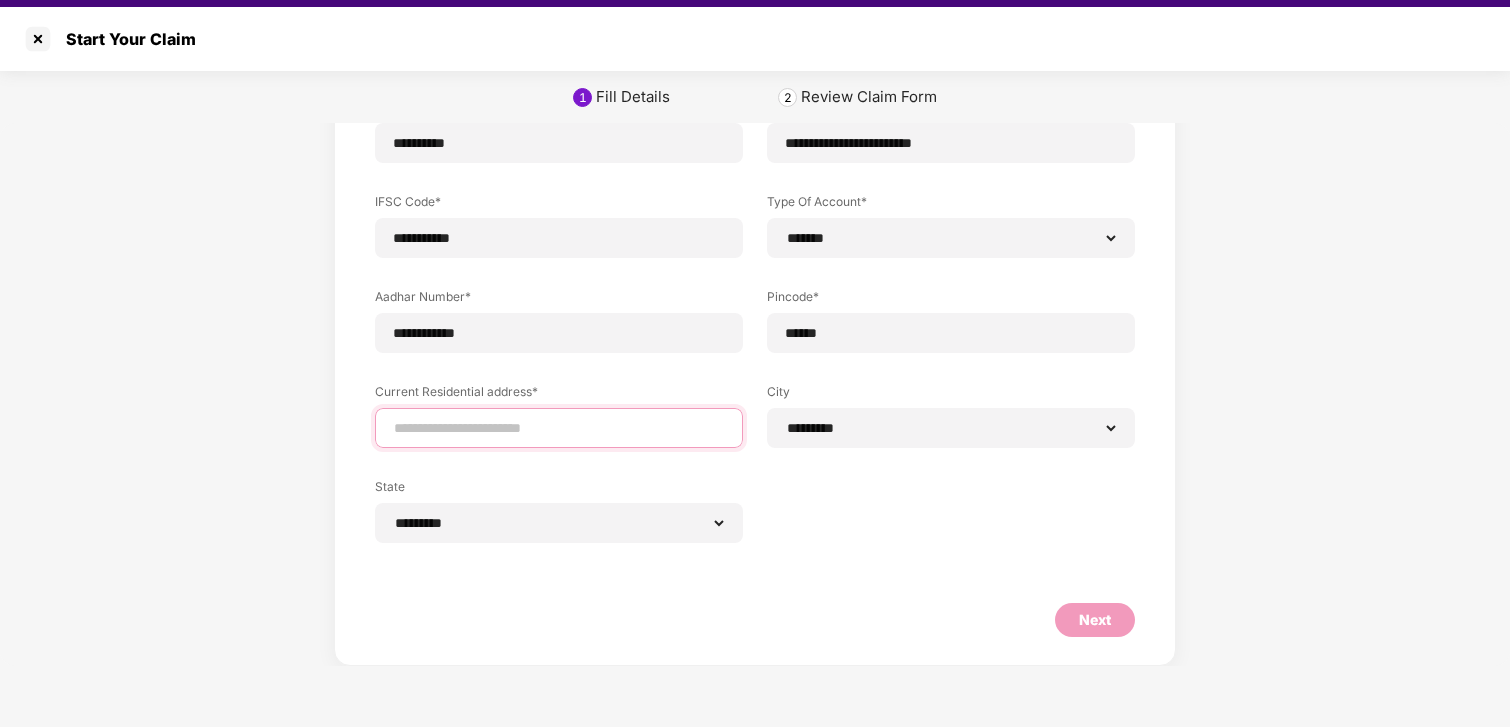 click at bounding box center (559, 428) 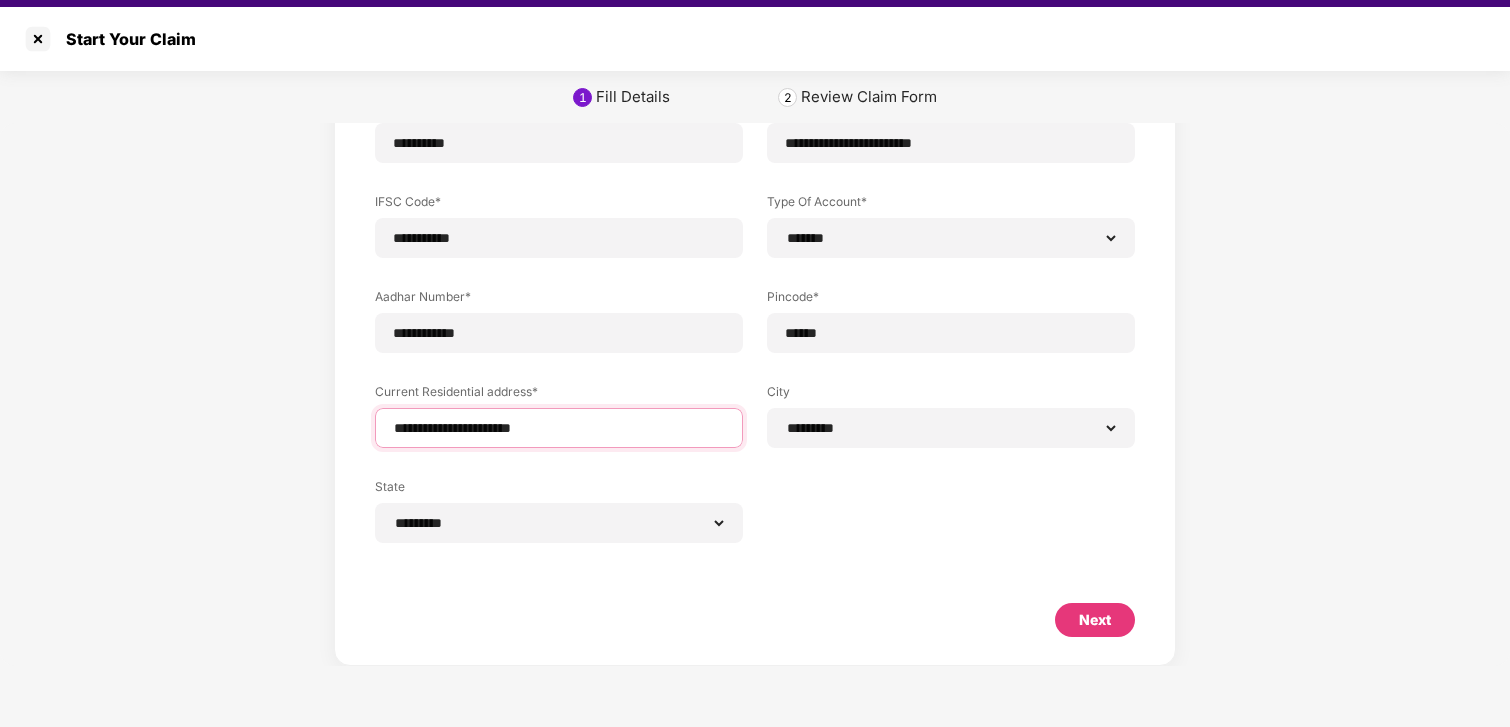 type on "**********" 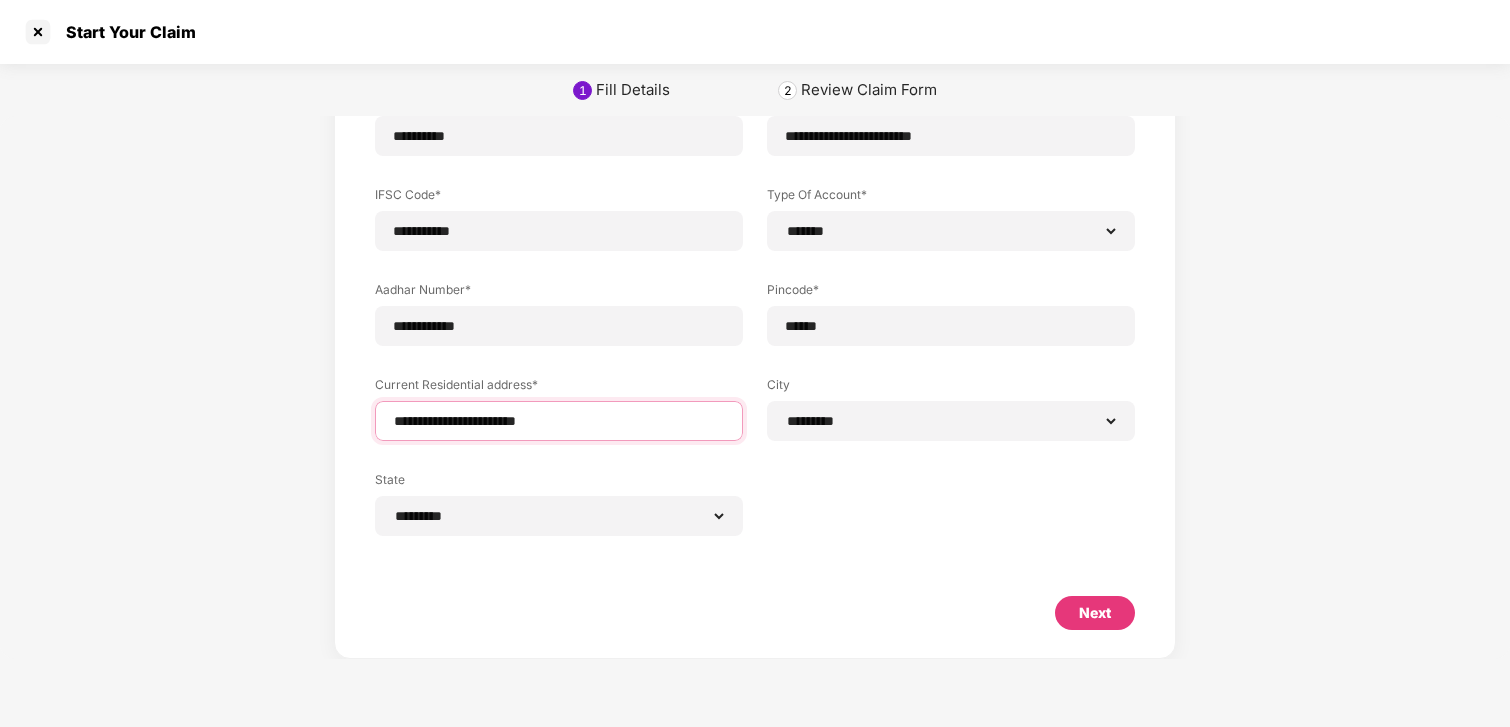 scroll, scrollTop: 0, scrollLeft: 0, axis: both 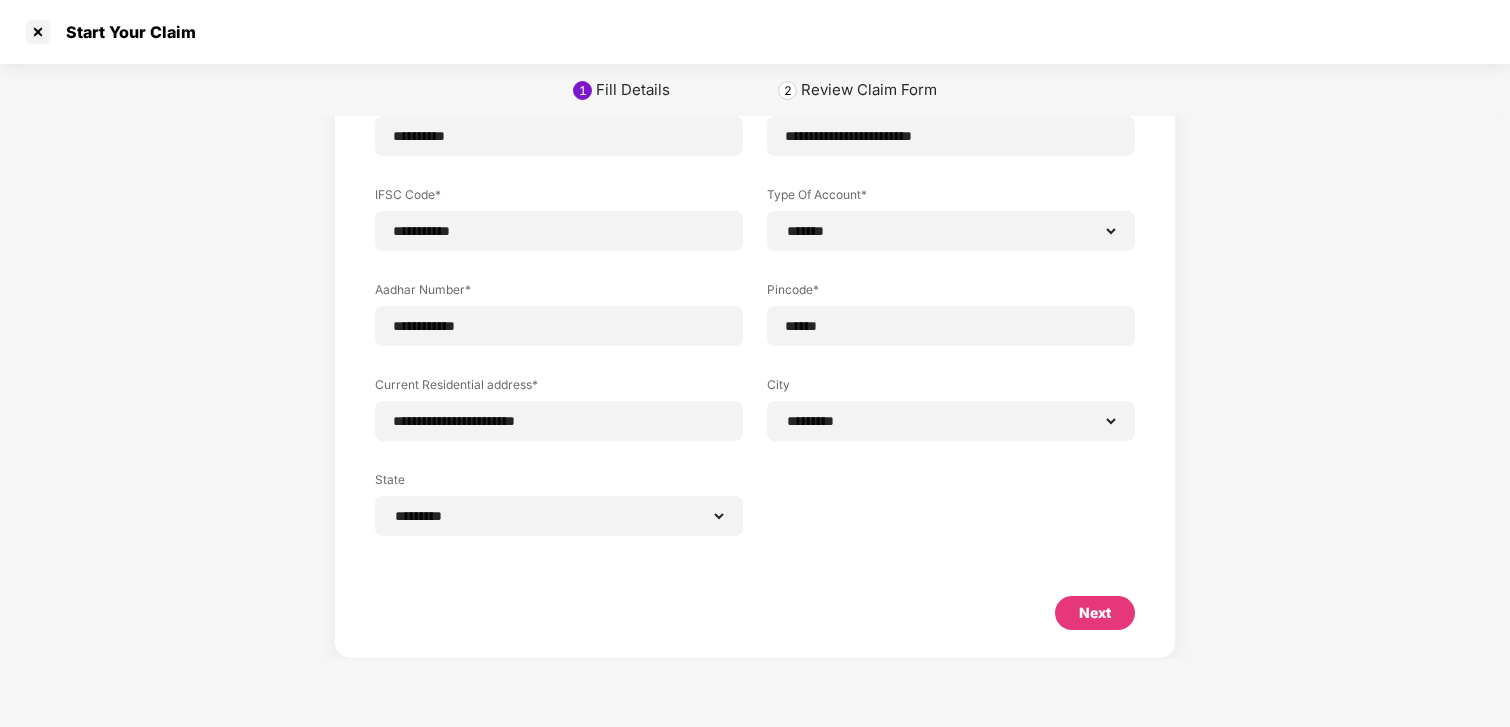 click on "Next" at bounding box center [1095, 613] 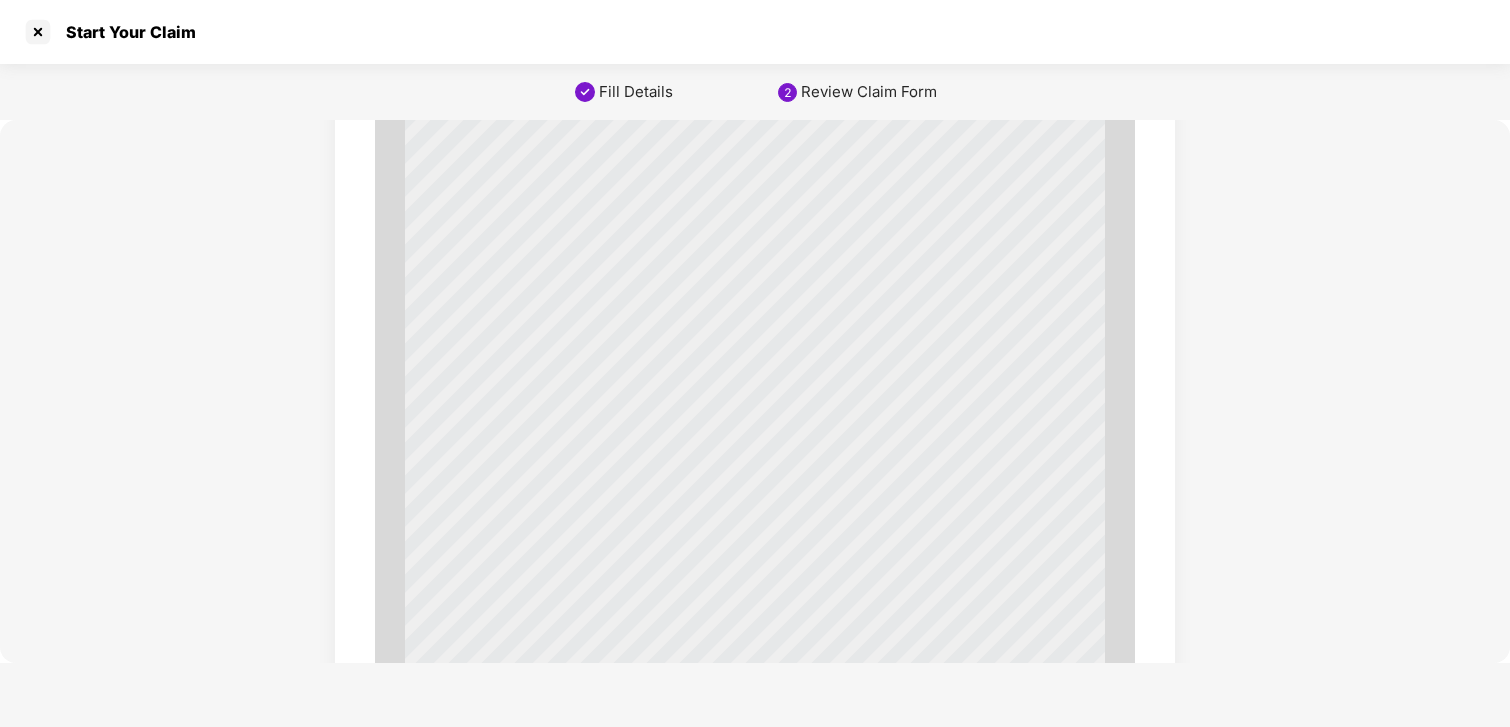 scroll, scrollTop: 0, scrollLeft: 0, axis: both 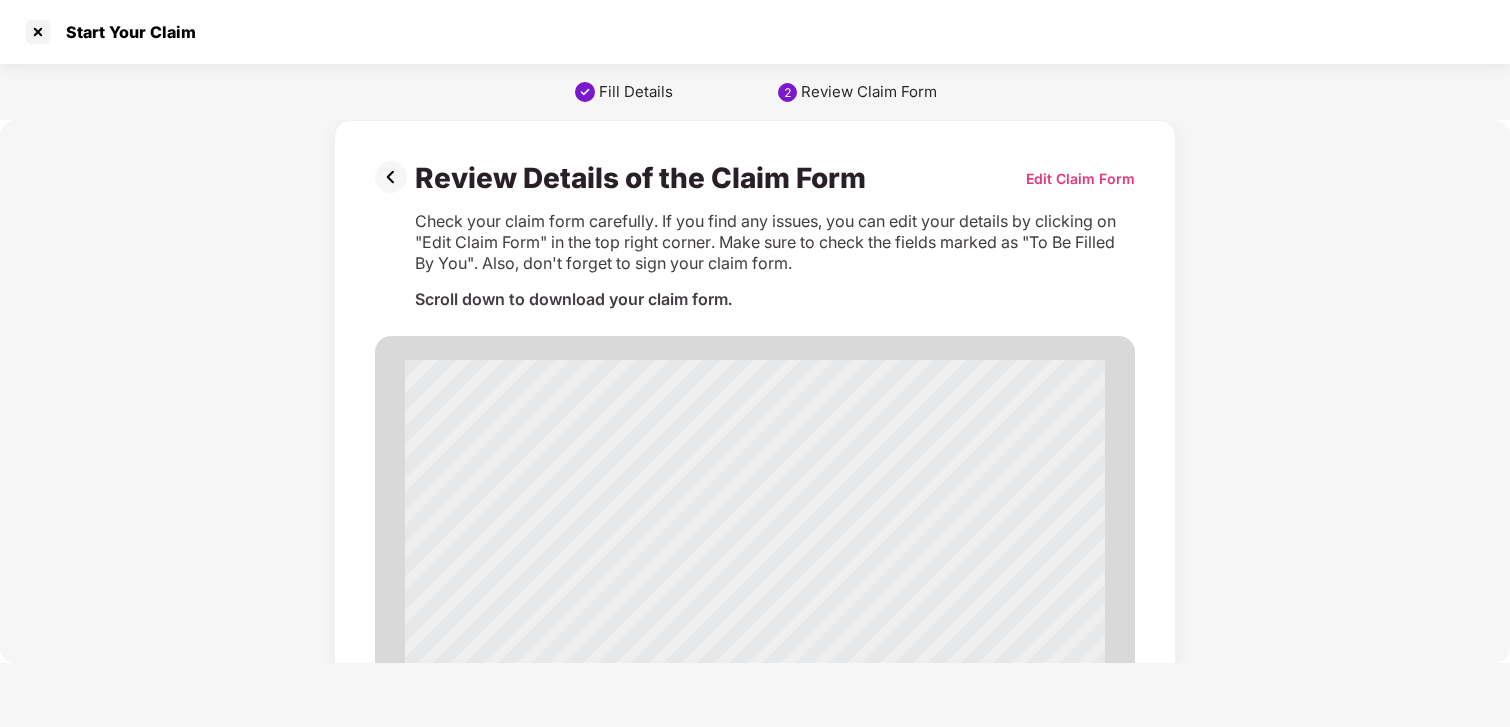 click on "Edit Claim Form" at bounding box center (1080, 178) 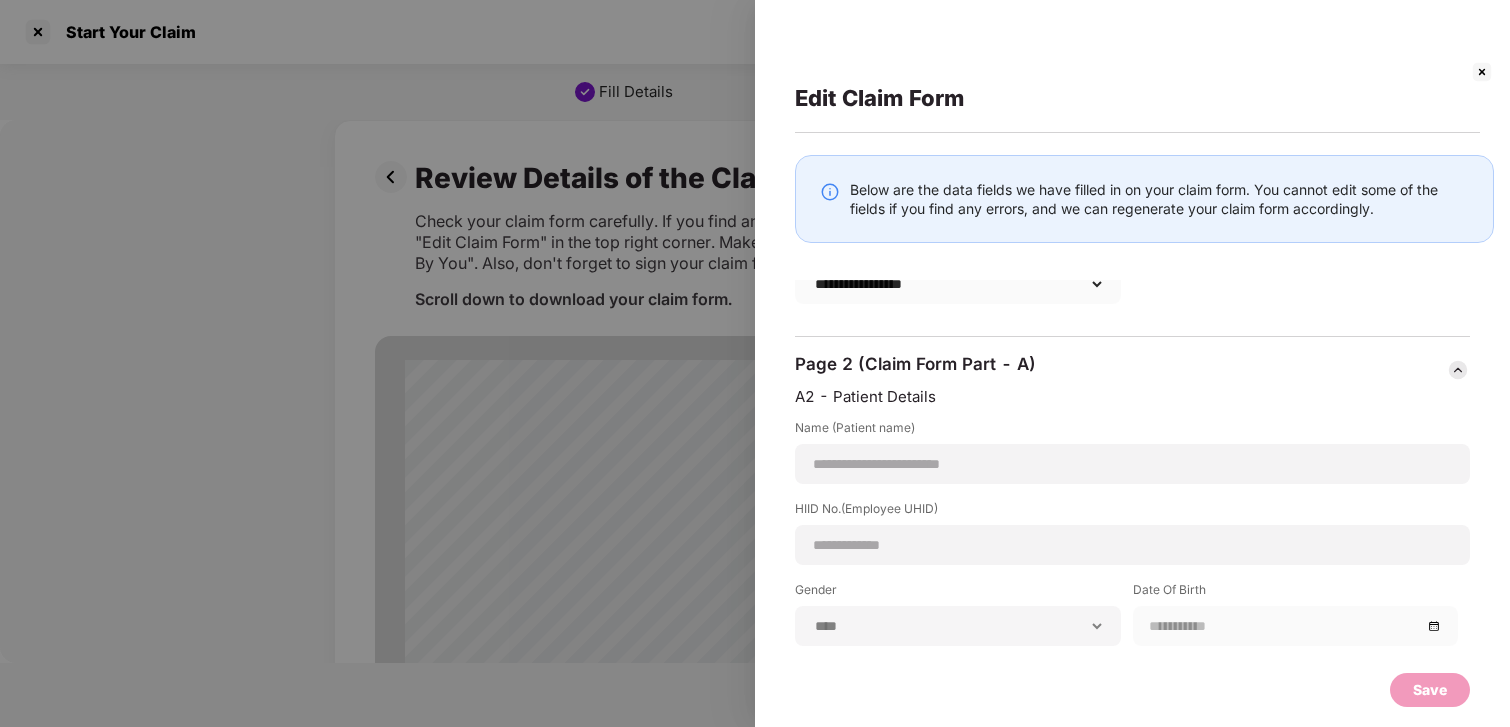 scroll, scrollTop: 123, scrollLeft: 0, axis: vertical 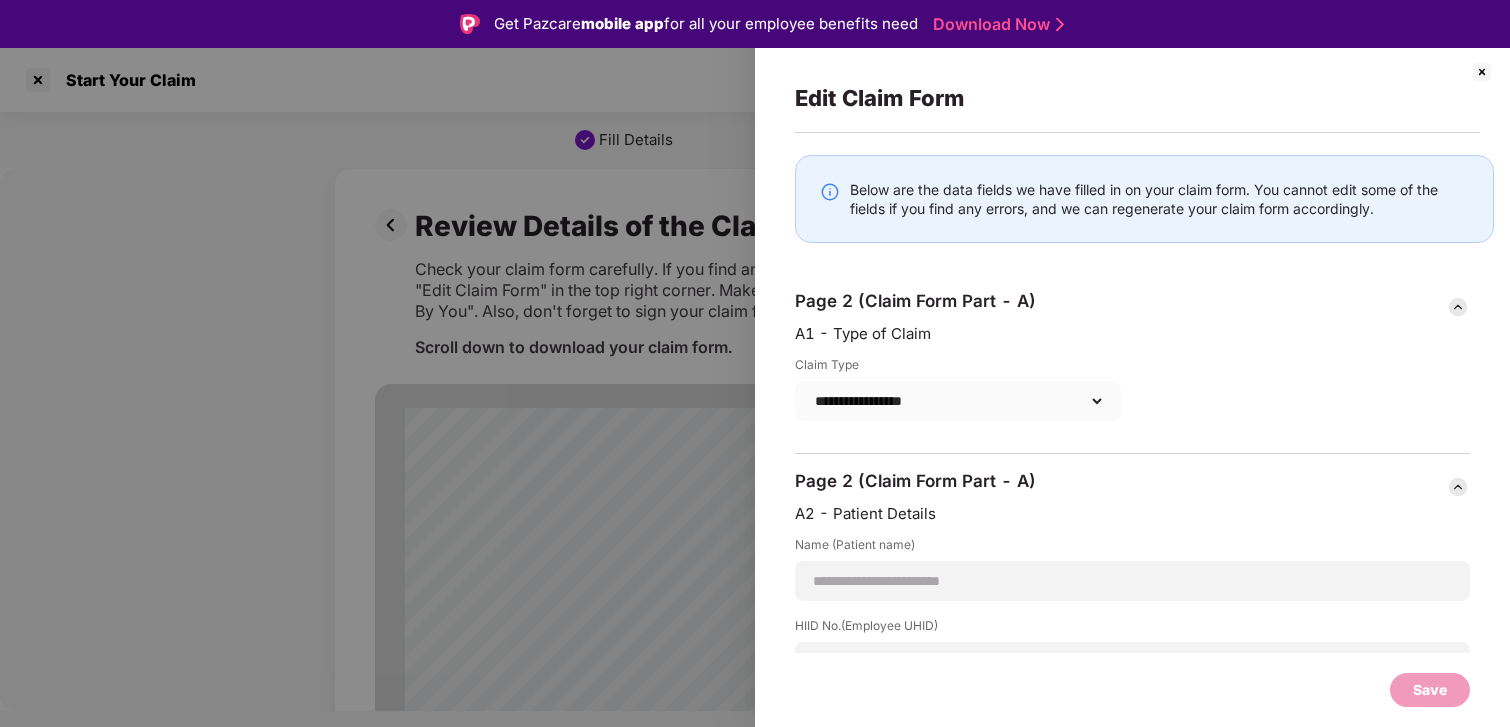 click at bounding box center (1482, 72) 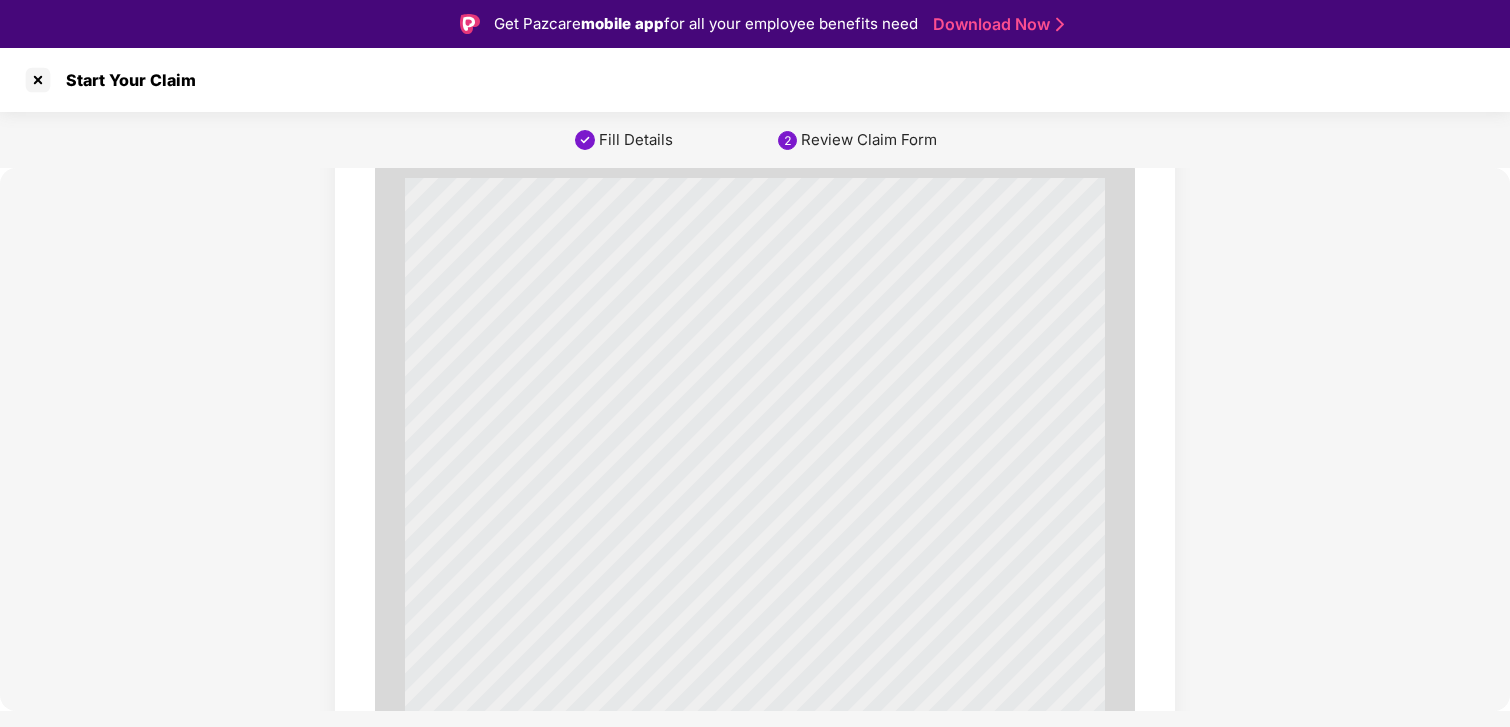 scroll, scrollTop: 0, scrollLeft: 0, axis: both 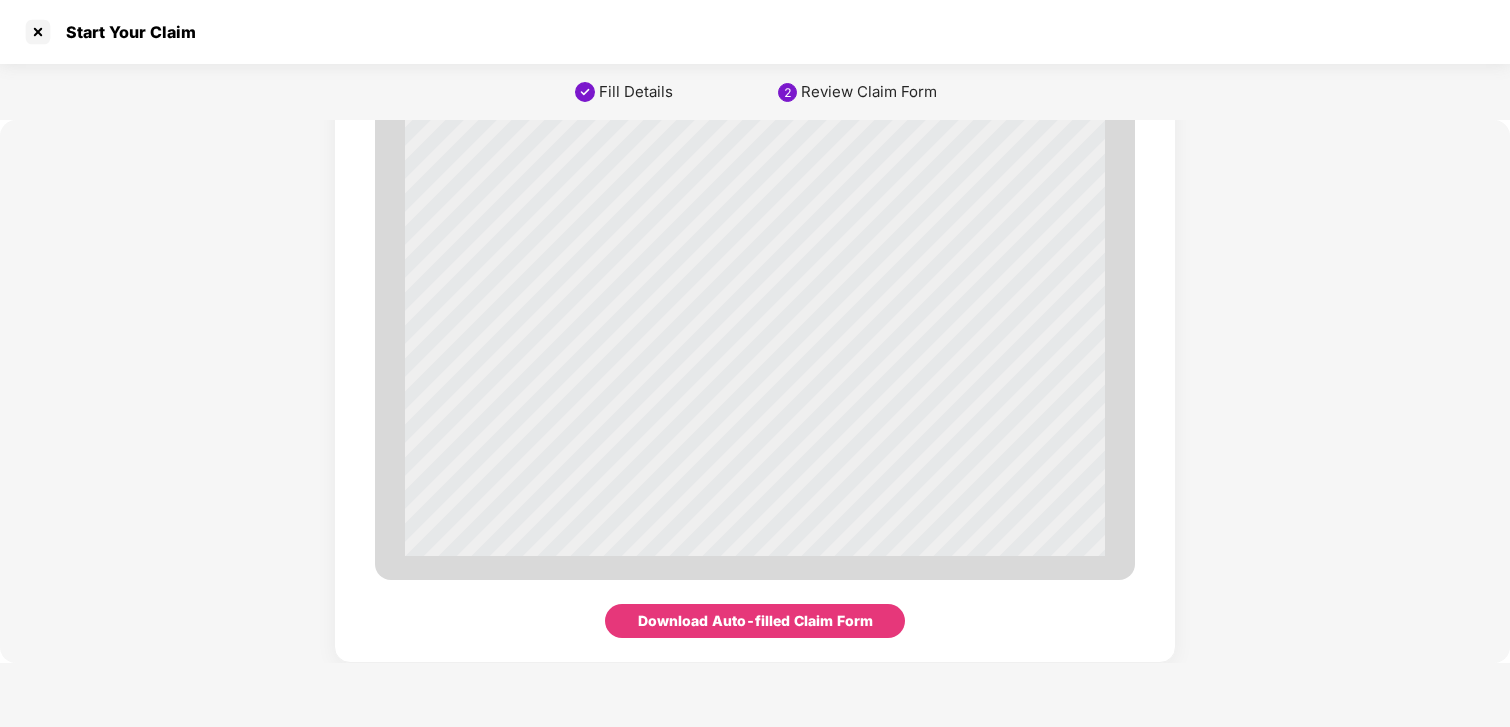 click on "Download Auto-filled Claim Form" at bounding box center [755, 621] 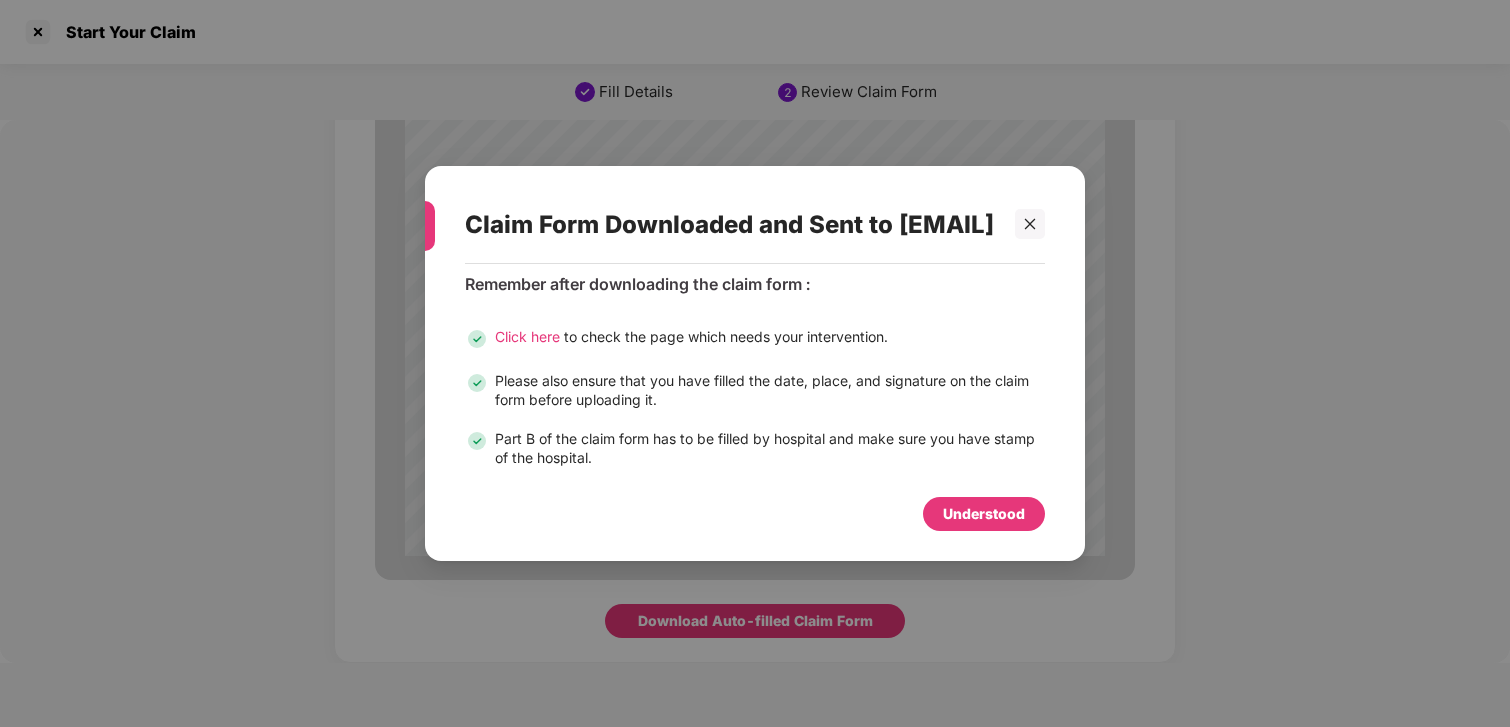 click on "Click here" at bounding box center [527, 336] 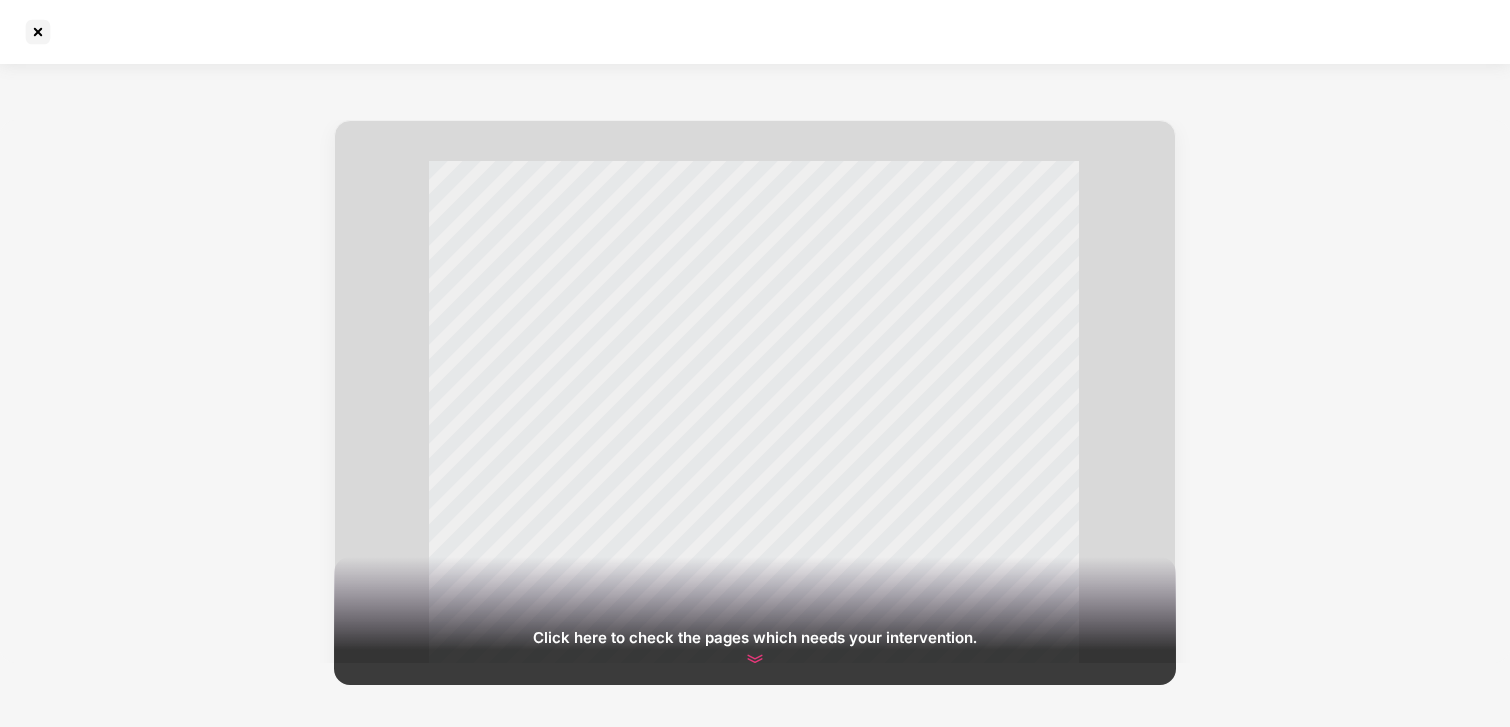 scroll, scrollTop: 2701, scrollLeft: 0, axis: vertical 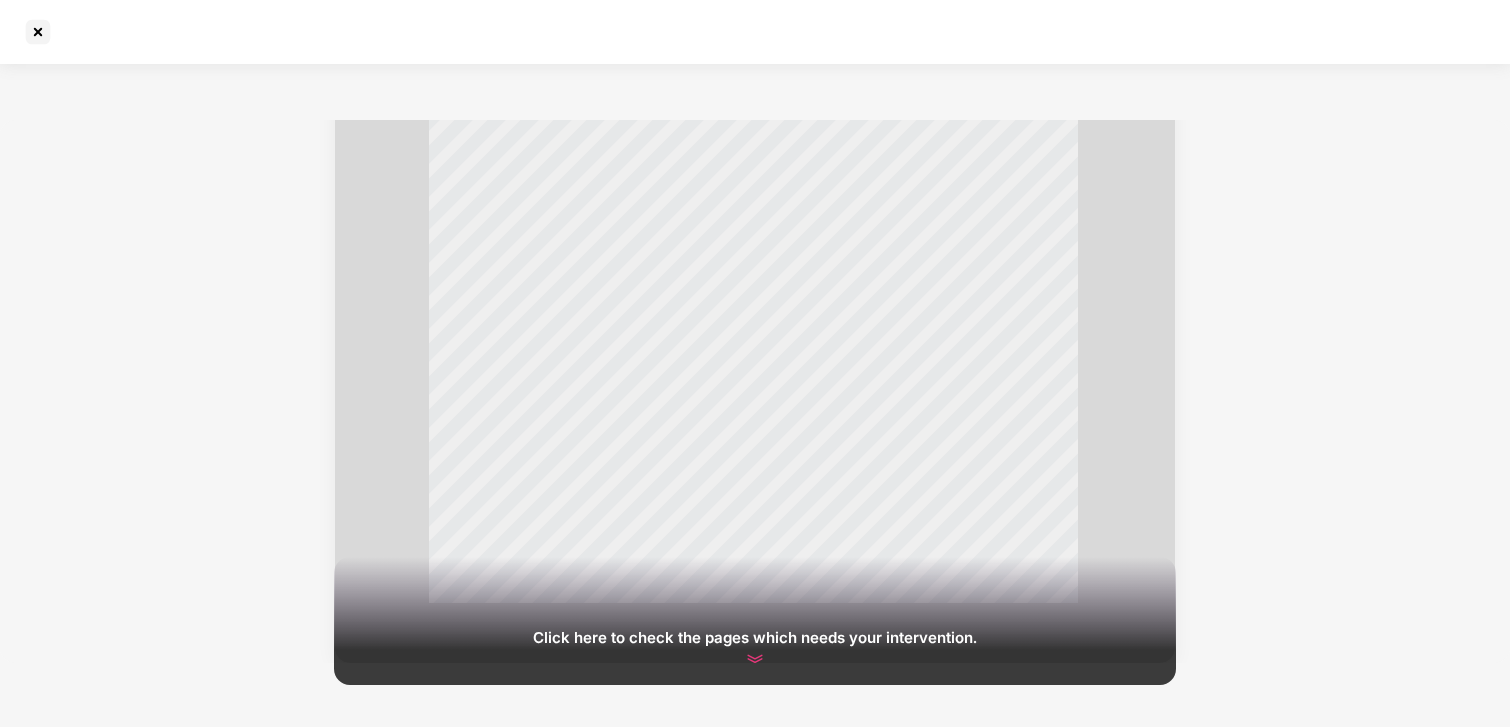 click at bounding box center [755, 659] 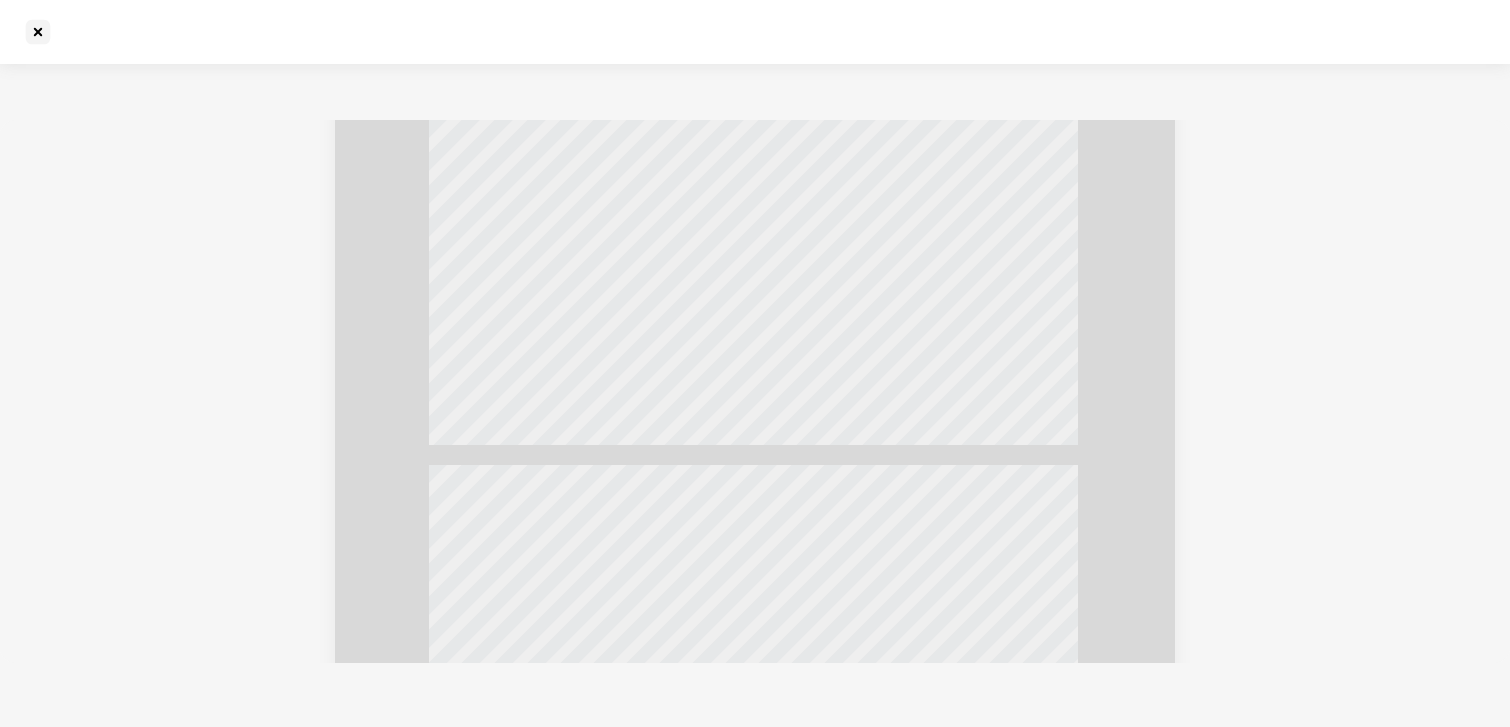 scroll, scrollTop: 41, scrollLeft: 0, axis: vertical 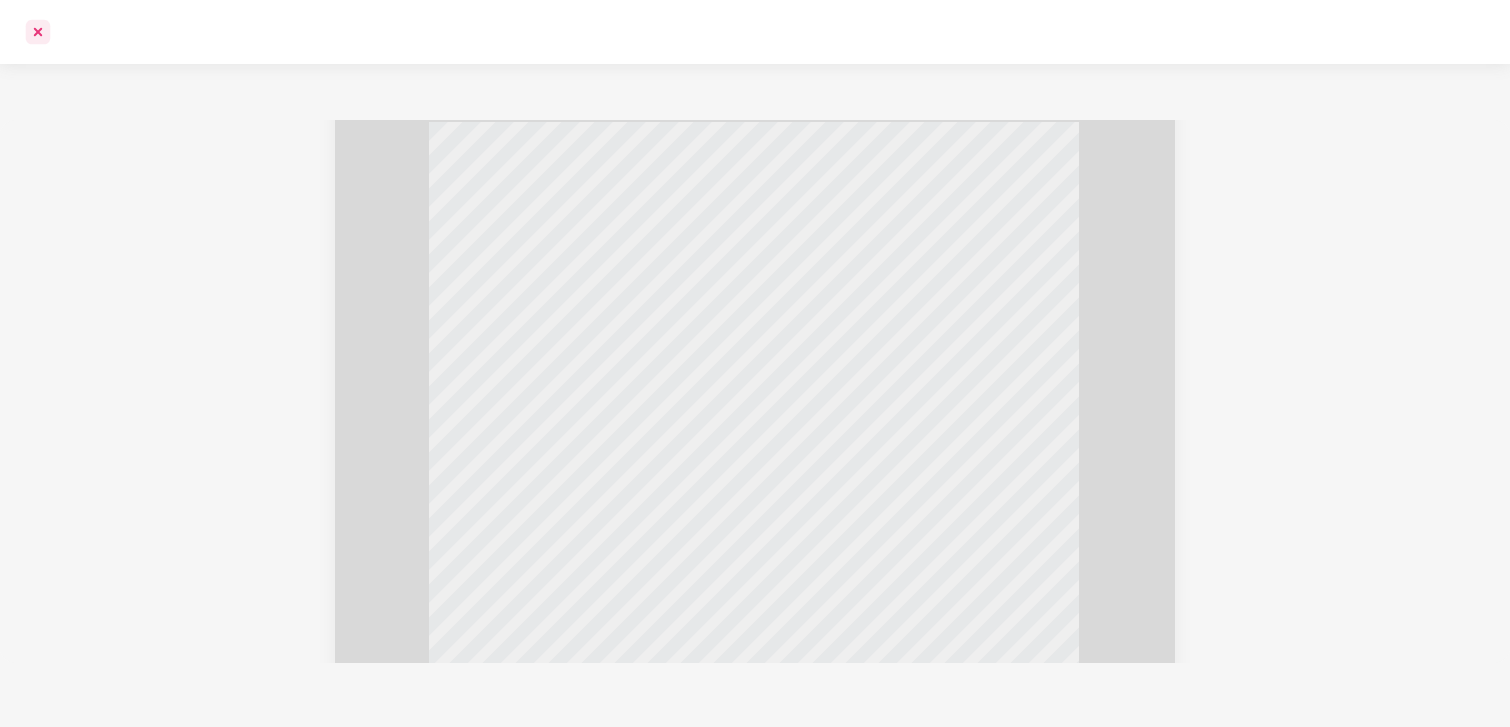 click at bounding box center (38, 32) 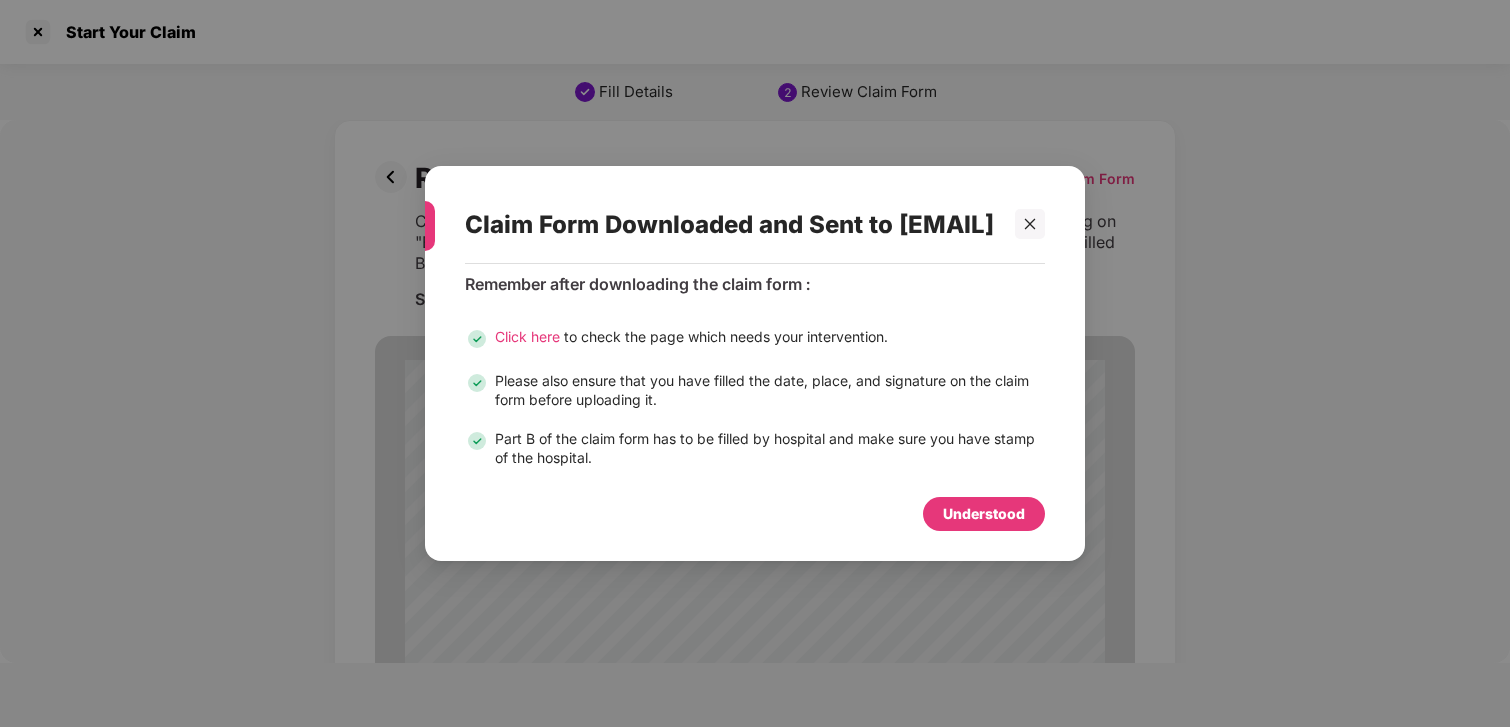 click on "Understood" at bounding box center (984, 514) 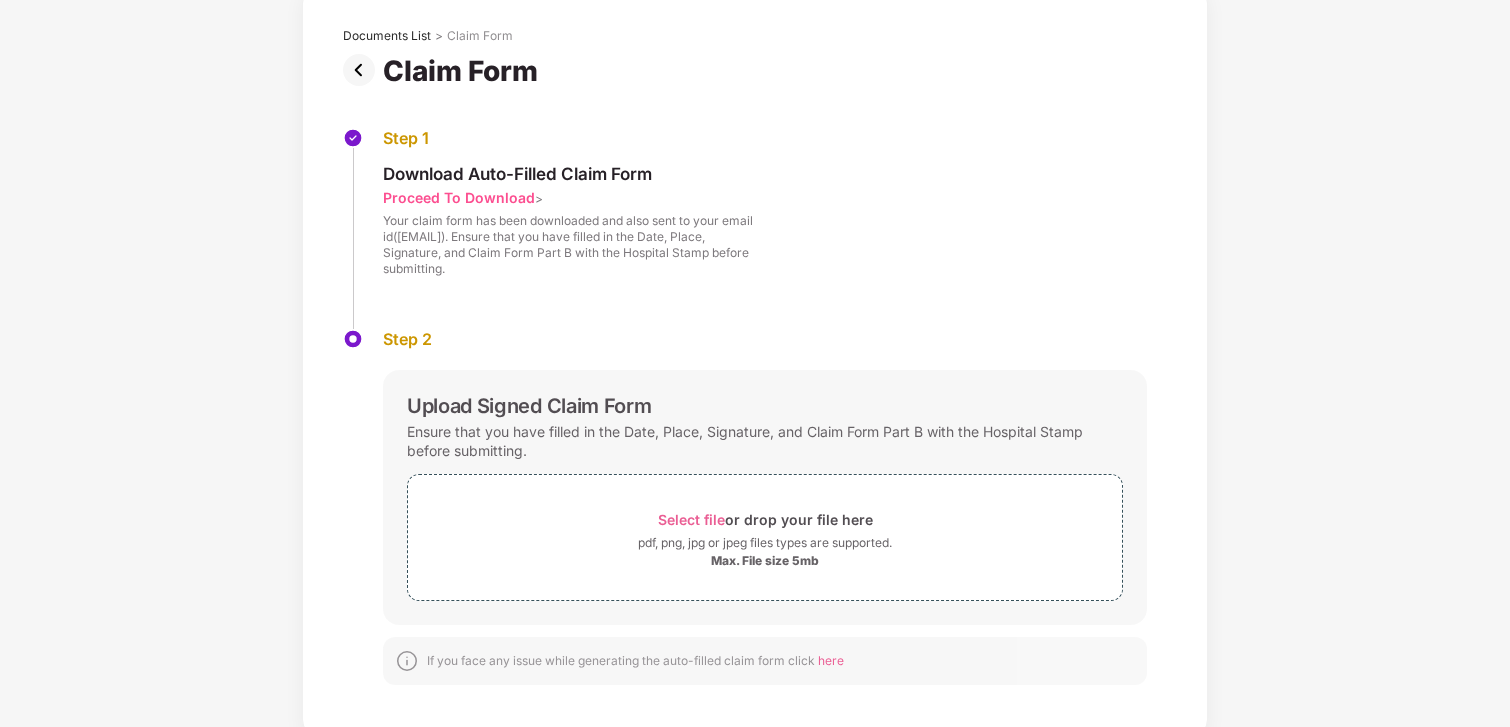 scroll, scrollTop: 116, scrollLeft: 0, axis: vertical 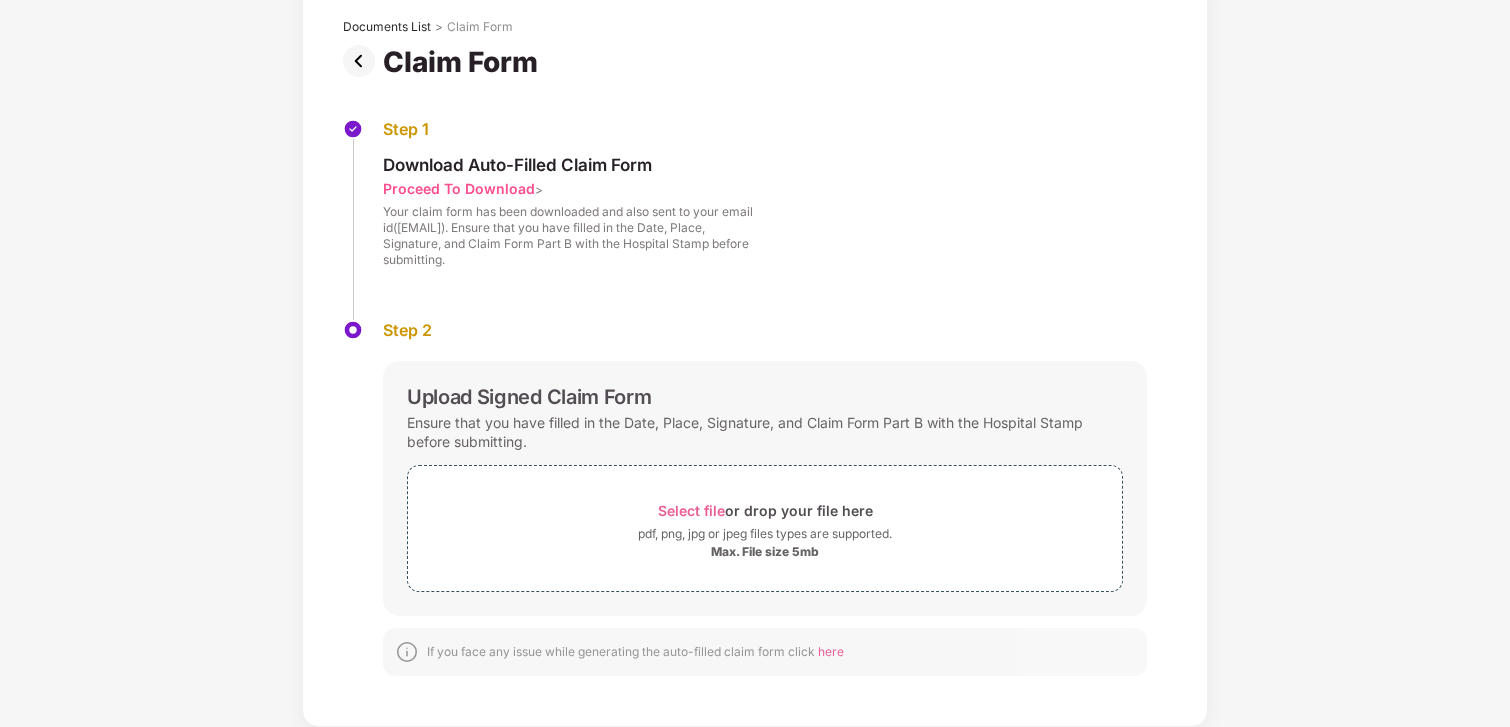 click on "here" at bounding box center (831, 651) 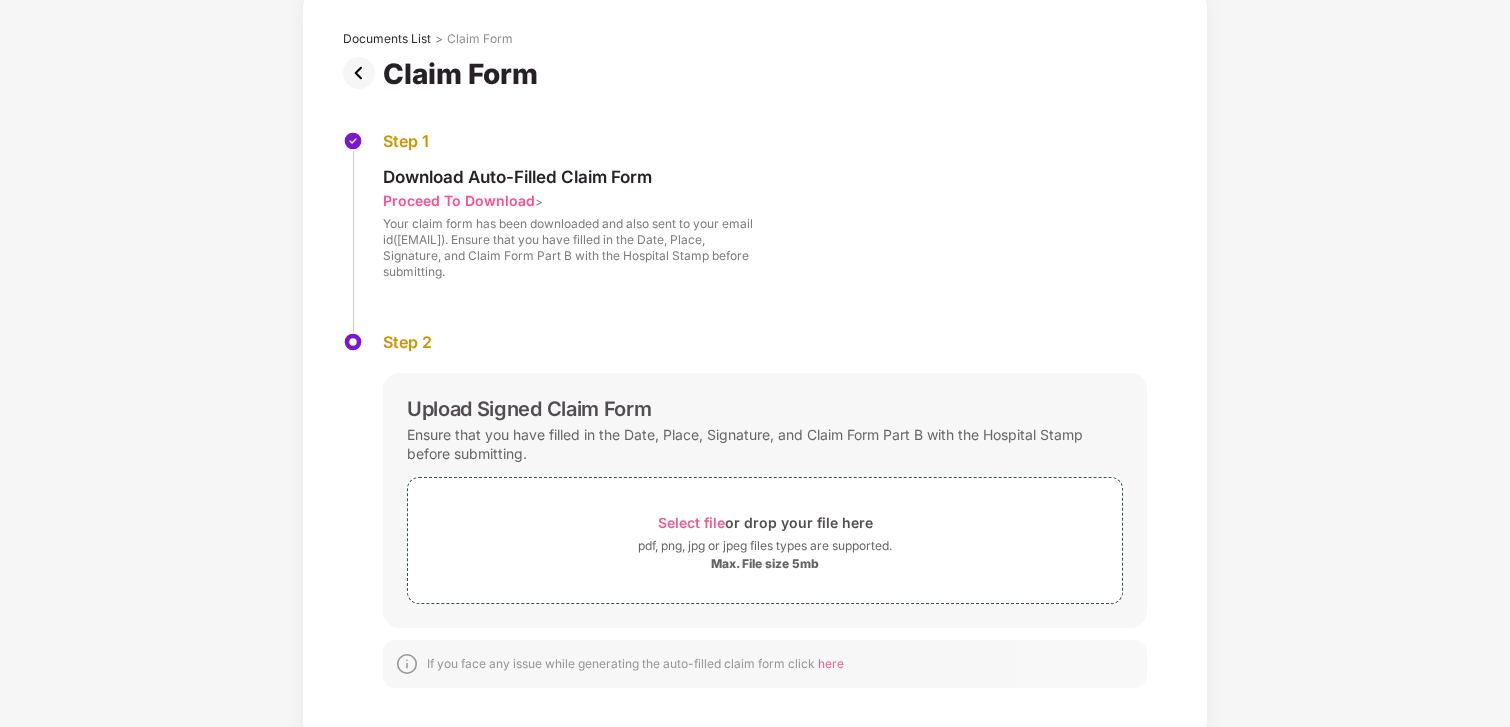 scroll, scrollTop: 116, scrollLeft: 0, axis: vertical 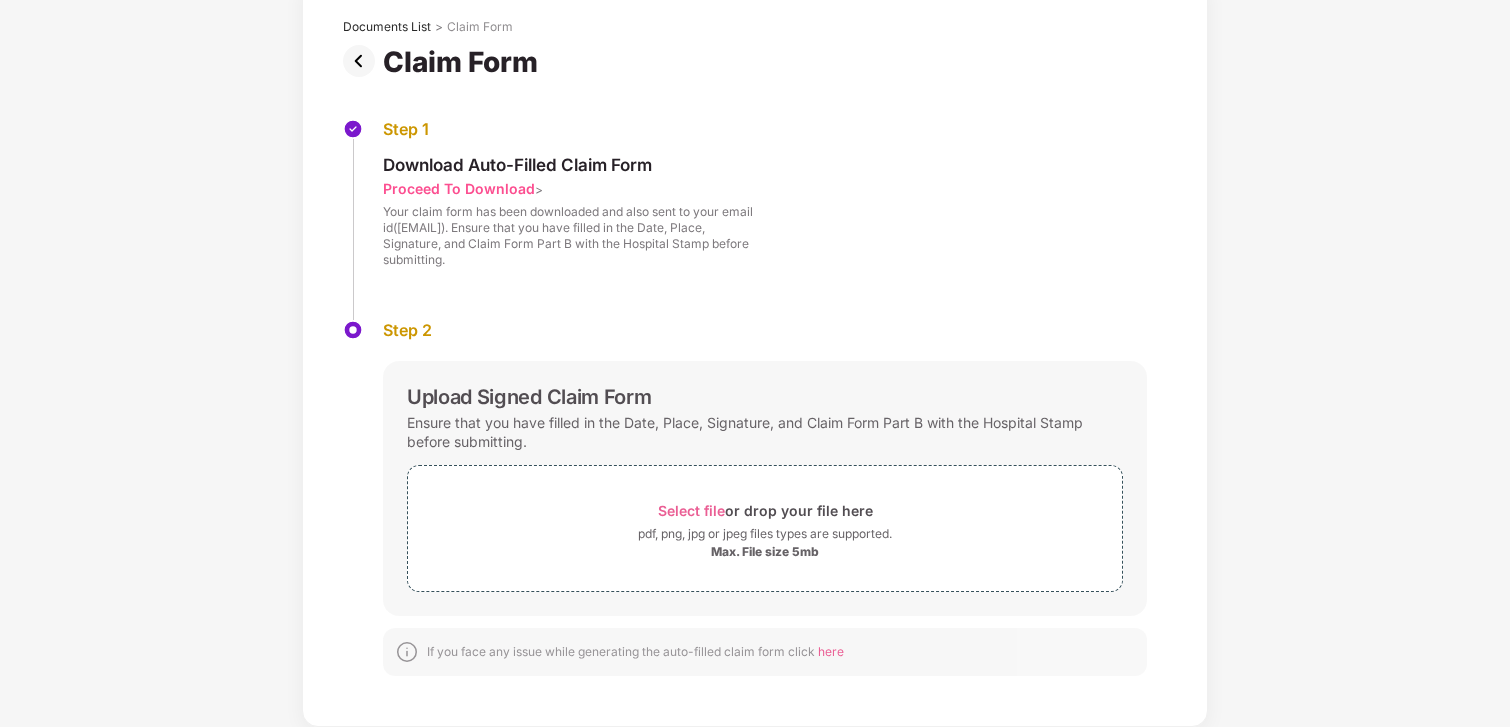 click on "here" at bounding box center (831, 651) 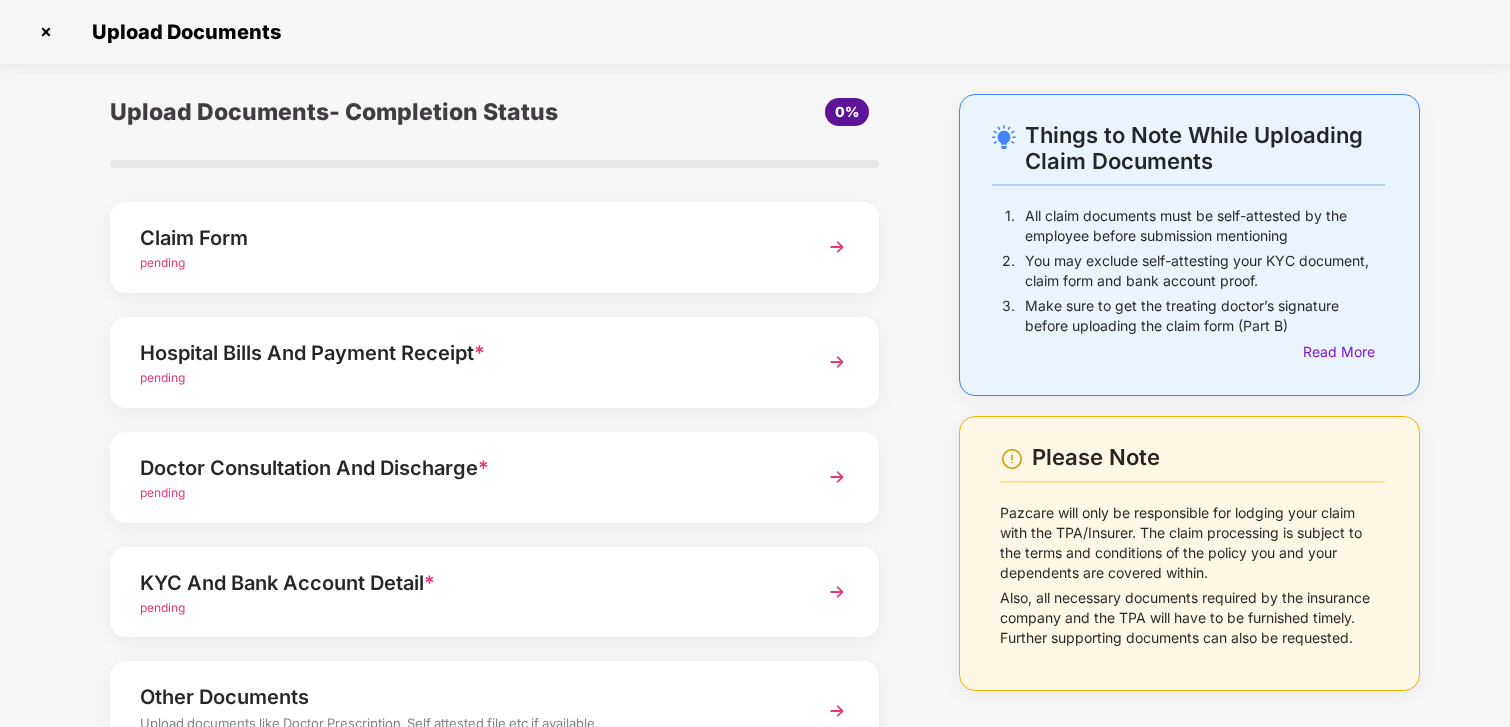 click on "Hospital Bills And Payment Receipt *" at bounding box center [465, 353] 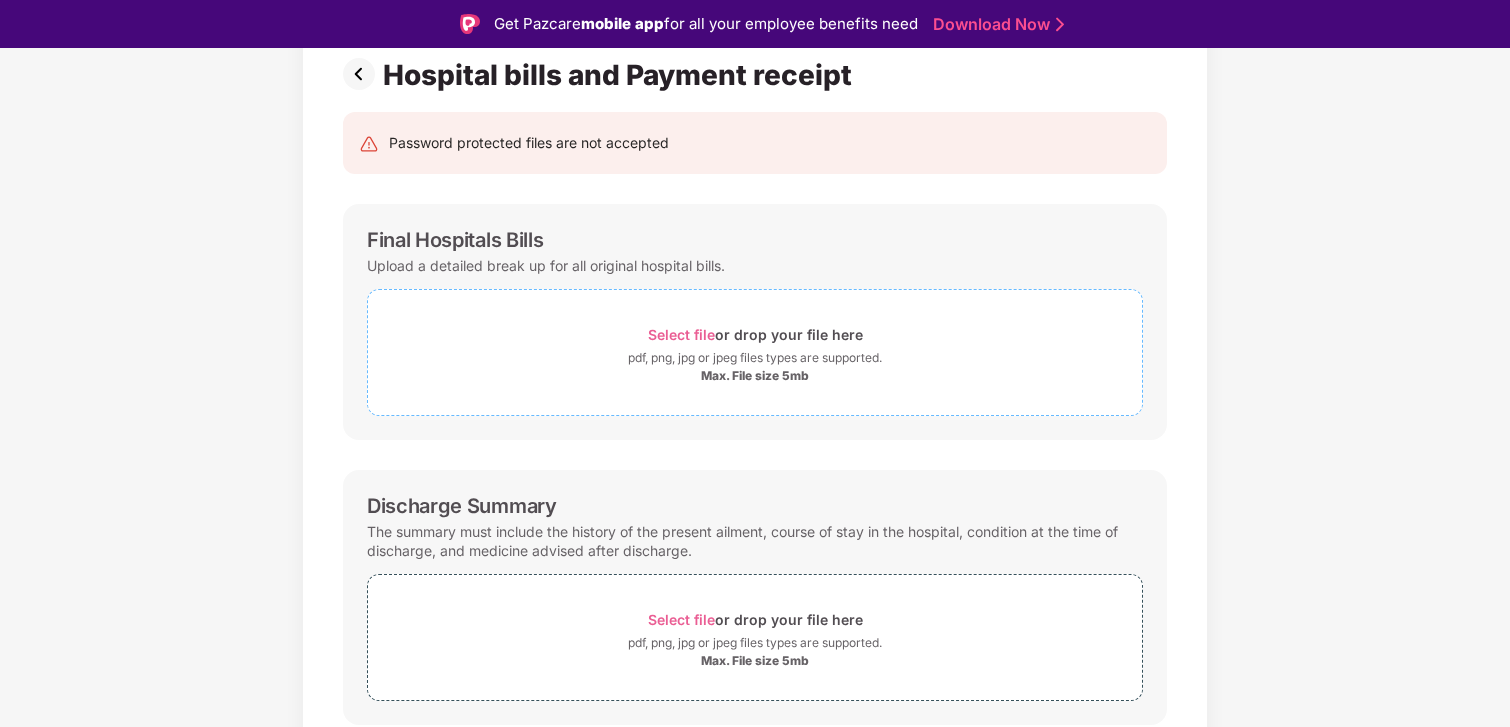 scroll, scrollTop: 0, scrollLeft: 0, axis: both 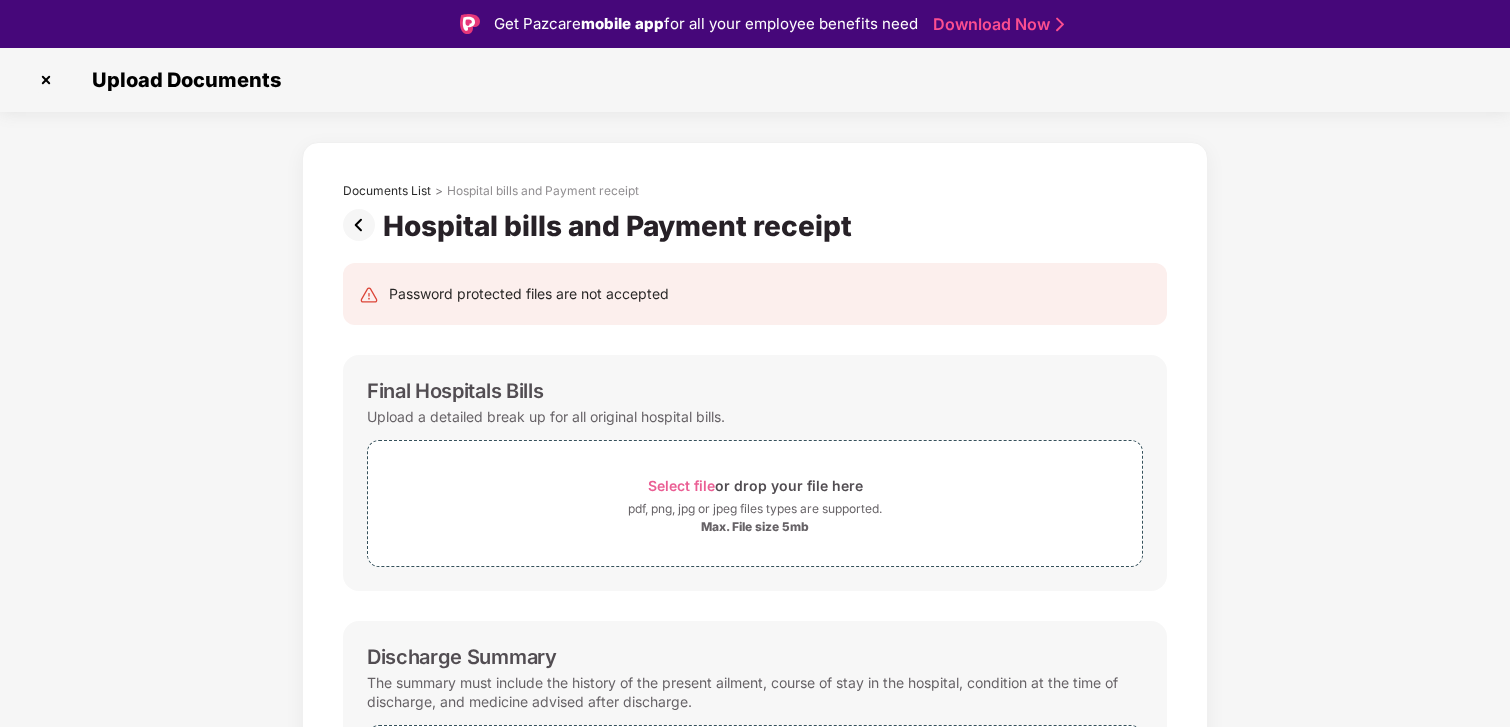 click at bounding box center (363, 225) 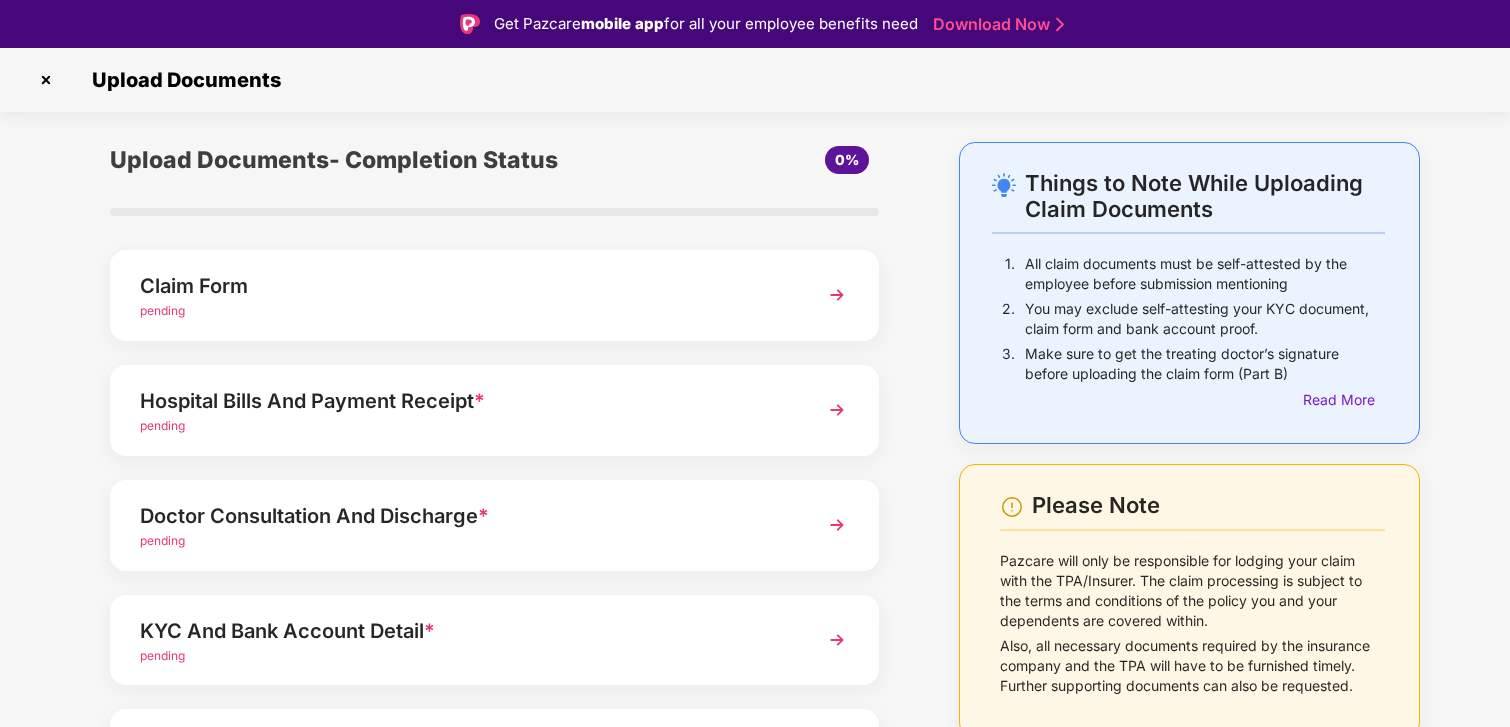 click on "Things to Note While Uploading Claim Documents 1.  All claim documents must be self-attested by the employee before submission mentioning   2.  You may exclude self-attesting your KYC document, claim form and bank account proof. 3.   Make sure to get the treating doctor’s signature before uploading the claim form (Part B) Read More Please Note Pazcare will only be responsible for lodging your claim with the TPA/Insurer. The claim processing is subject to the terms and conditions of the policy you and your dependents are covered within. Also, all necessary documents required by the insurance company and the TPA will have to be furnished timely. Further supporting documents can also be requested. Upload Documents- Completion Status 0% Claim Form pending  Hospital Bills And Payment Receipt * pending  Doctor Consultation And Discharge * pending  KYC And Bank Account Detail * pending  Other Documents Upload documents like Doctor Prescription, Self attested file etc if available.   Save and Exit  Submit" at bounding box center [755, 537] 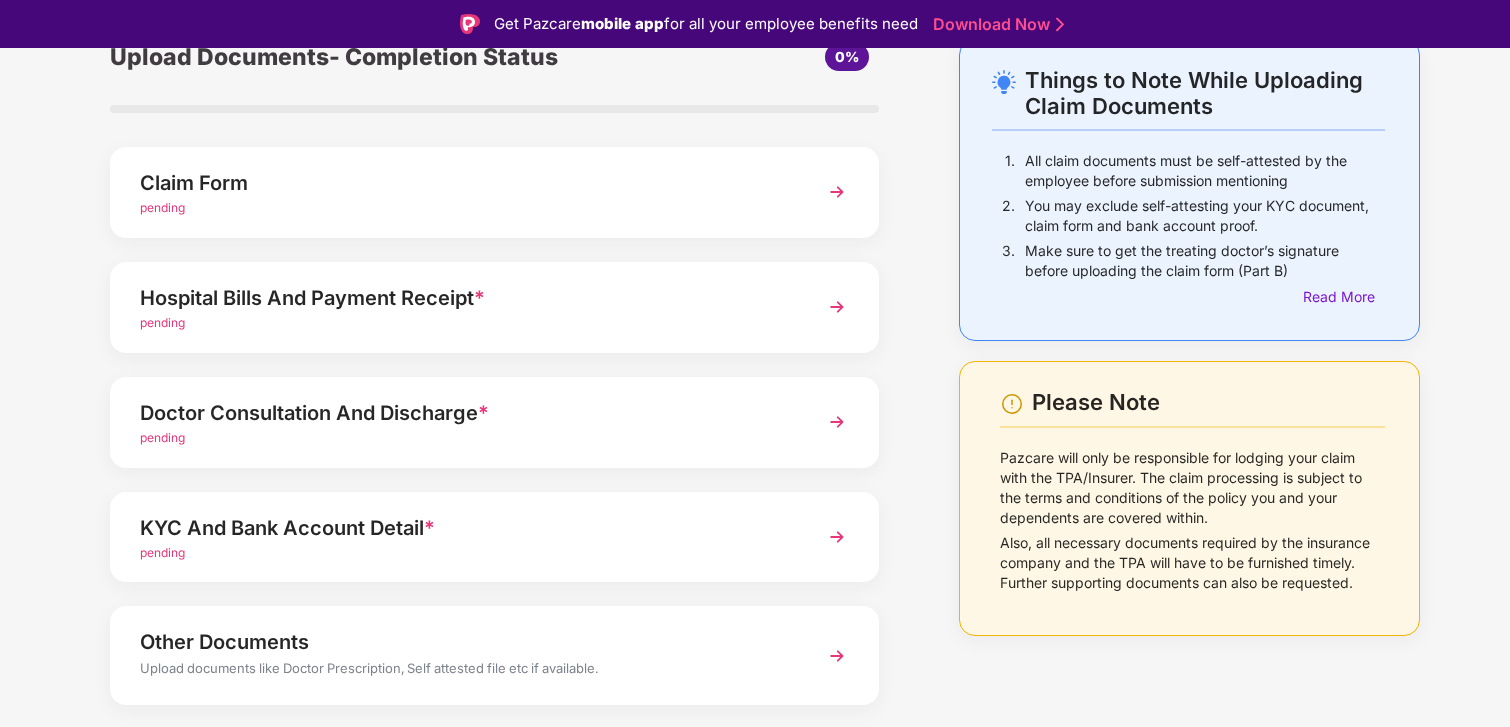 scroll, scrollTop: 123, scrollLeft: 0, axis: vertical 